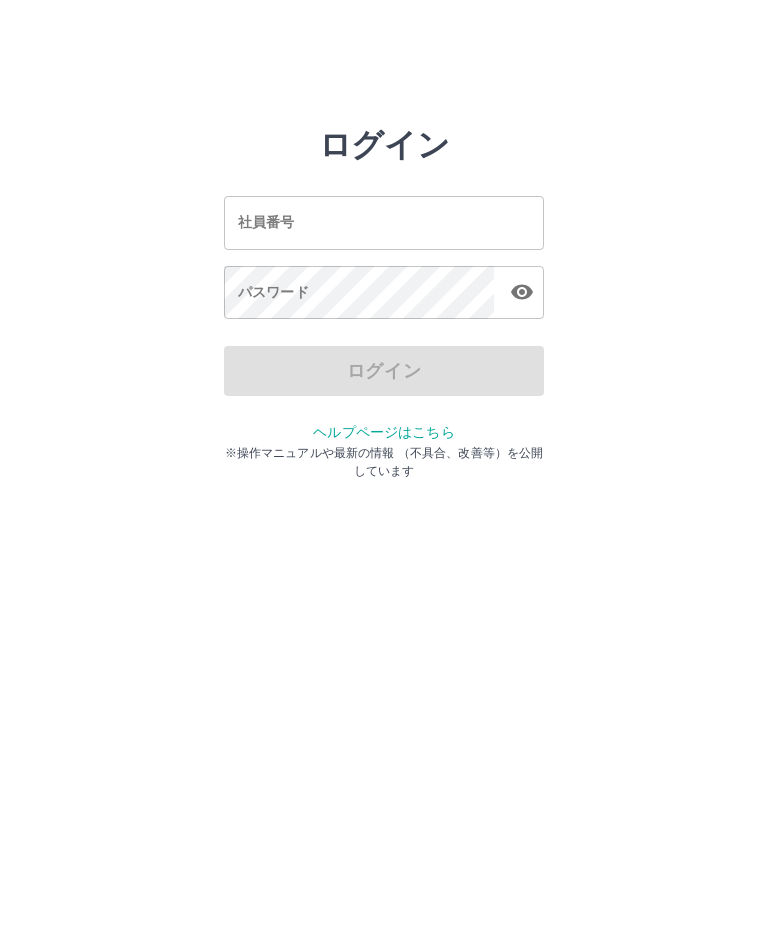 scroll, scrollTop: 0, scrollLeft: 0, axis: both 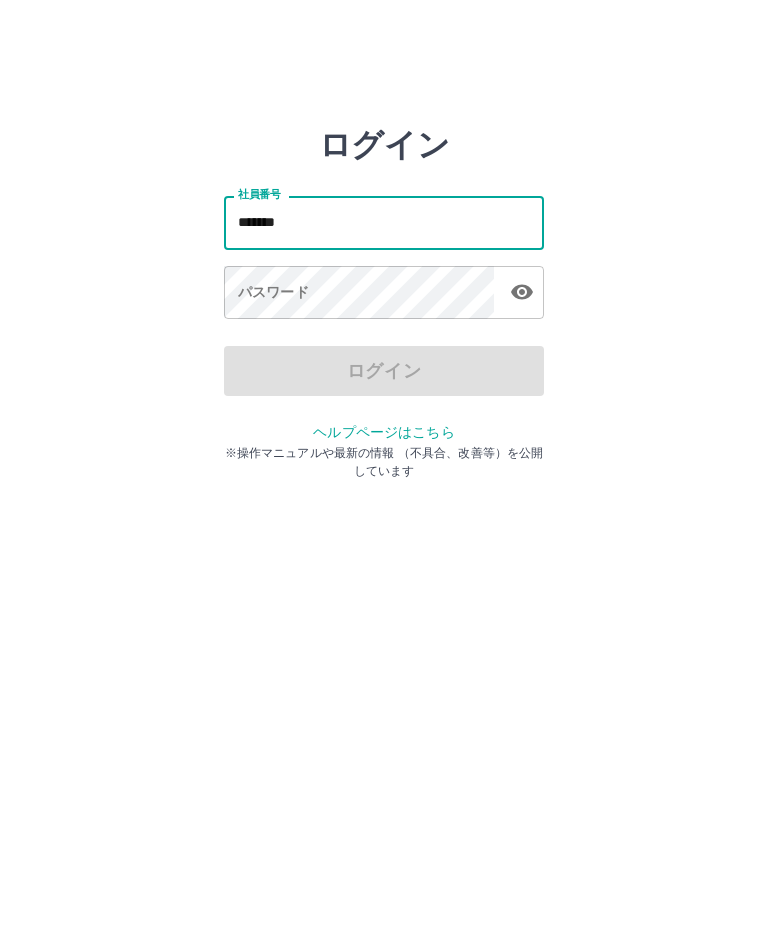 type on "*******" 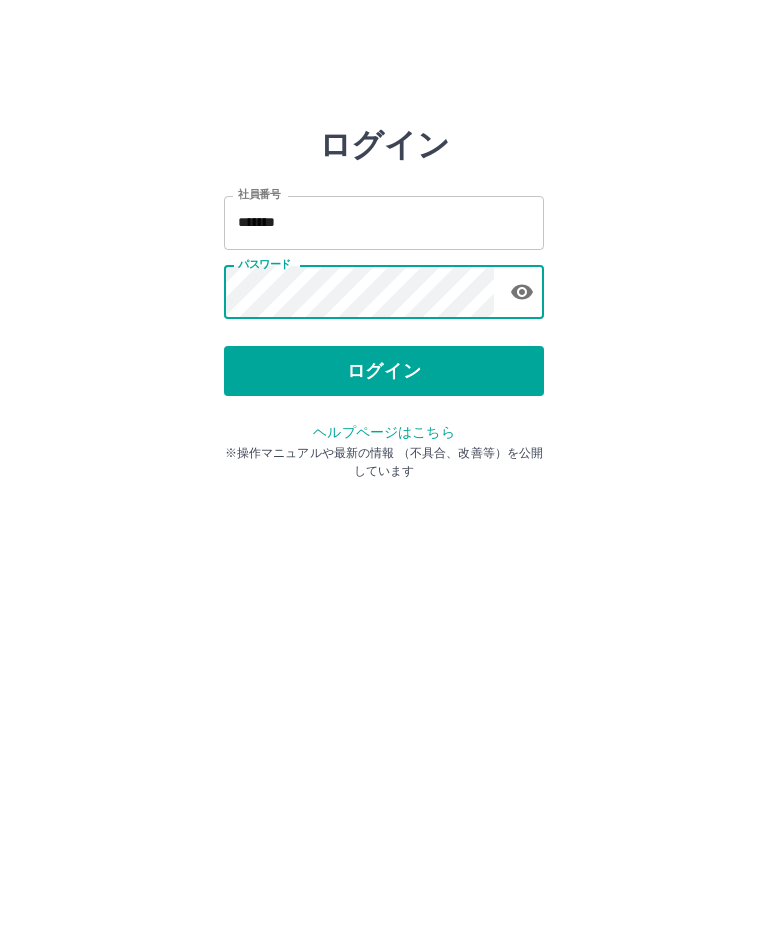 click on "ログイン" at bounding box center (384, 371) 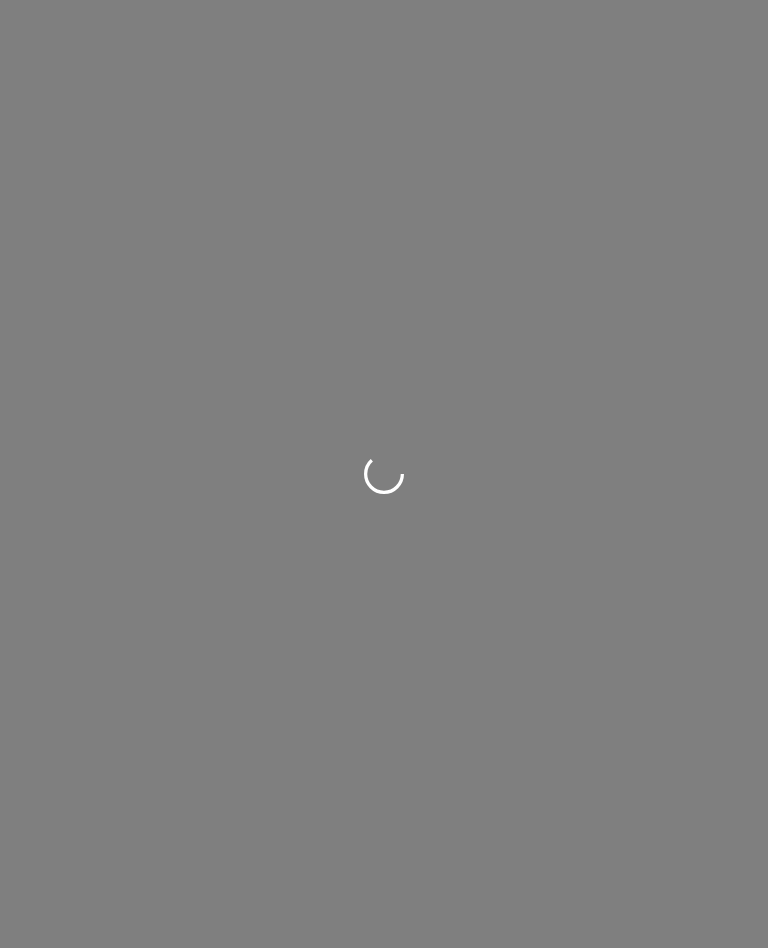 scroll, scrollTop: 0, scrollLeft: 0, axis: both 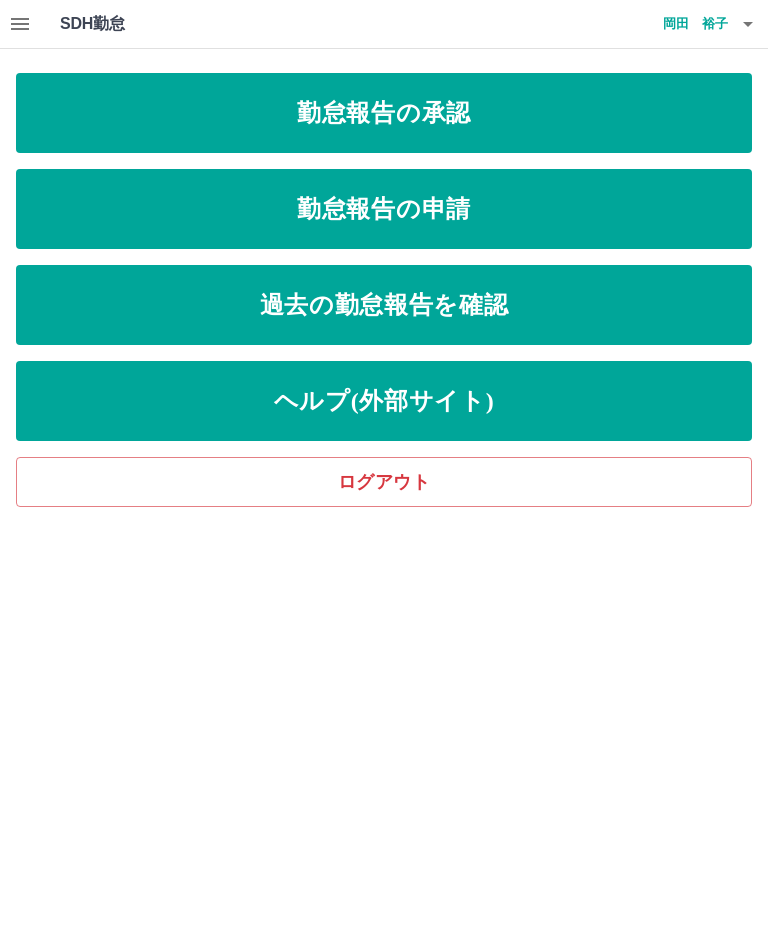 click on "勤怠報告の申請" at bounding box center (384, 209) 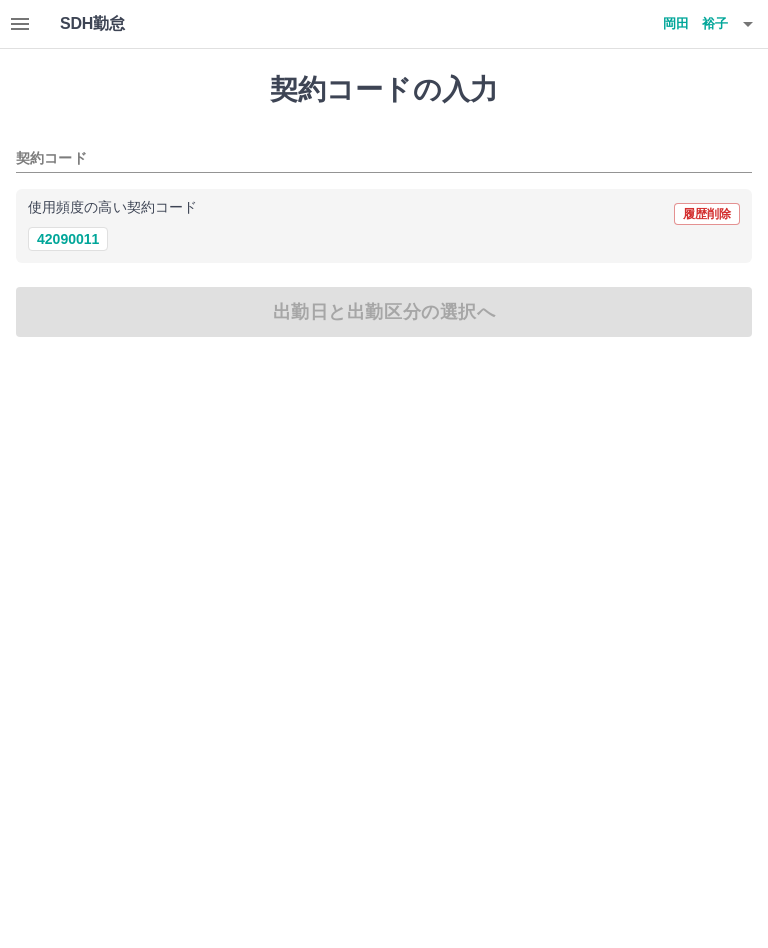click on "42090011" at bounding box center (68, 239) 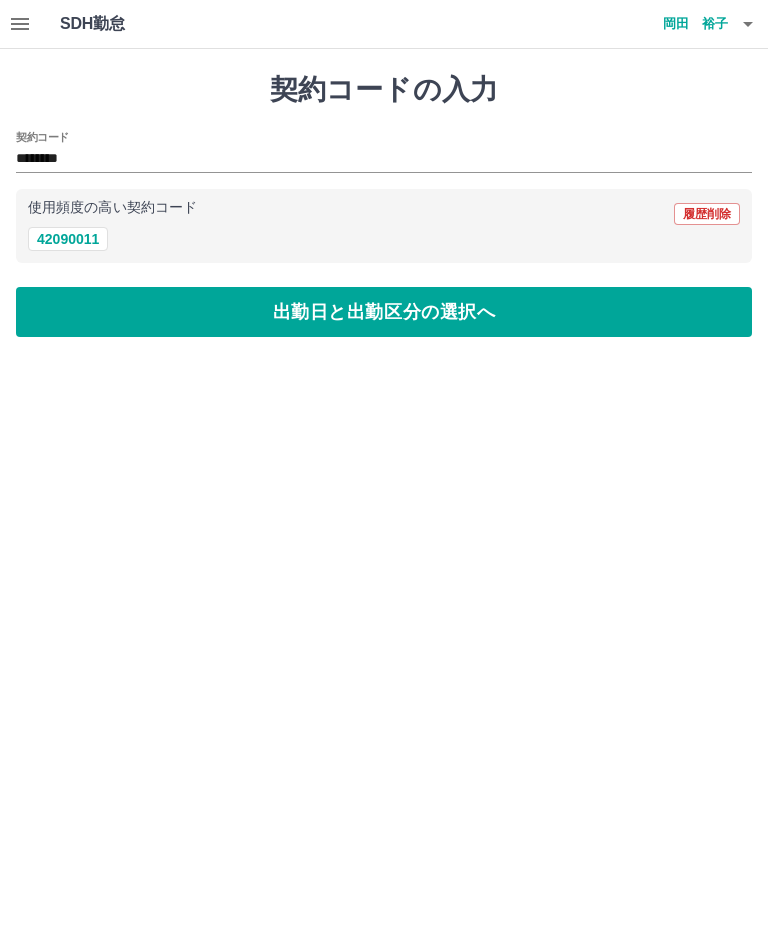 click on "出勤日と出勤区分の選択へ" at bounding box center [384, 312] 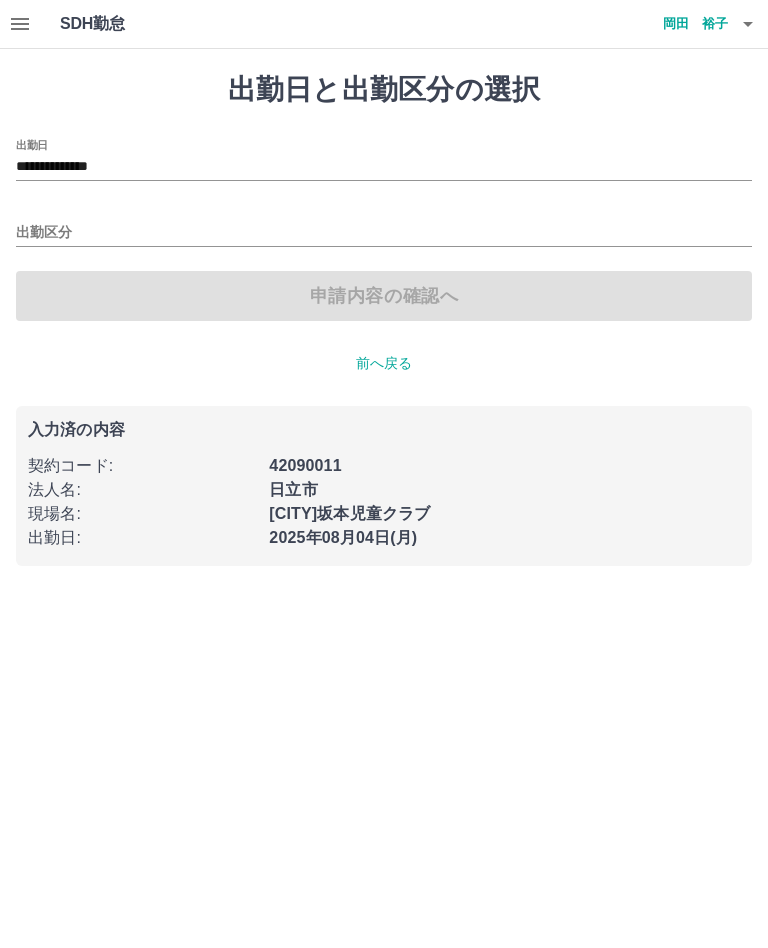 click on "**********" at bounding box center [384, 167] 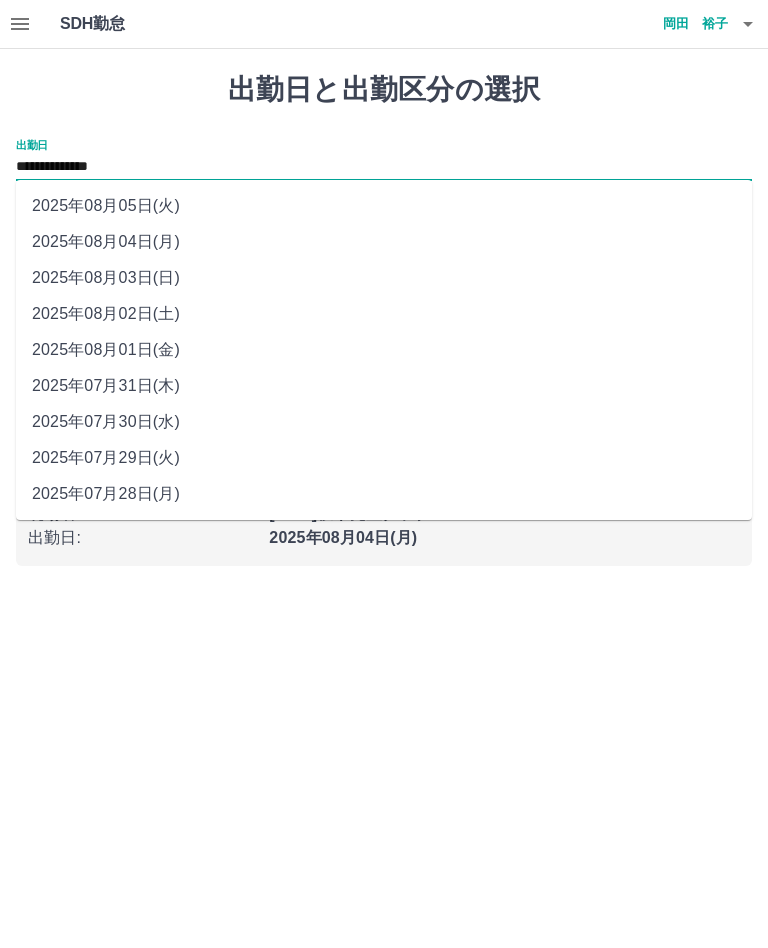 click on "2025年08月01日(金)" at bounding box center (384, 350) 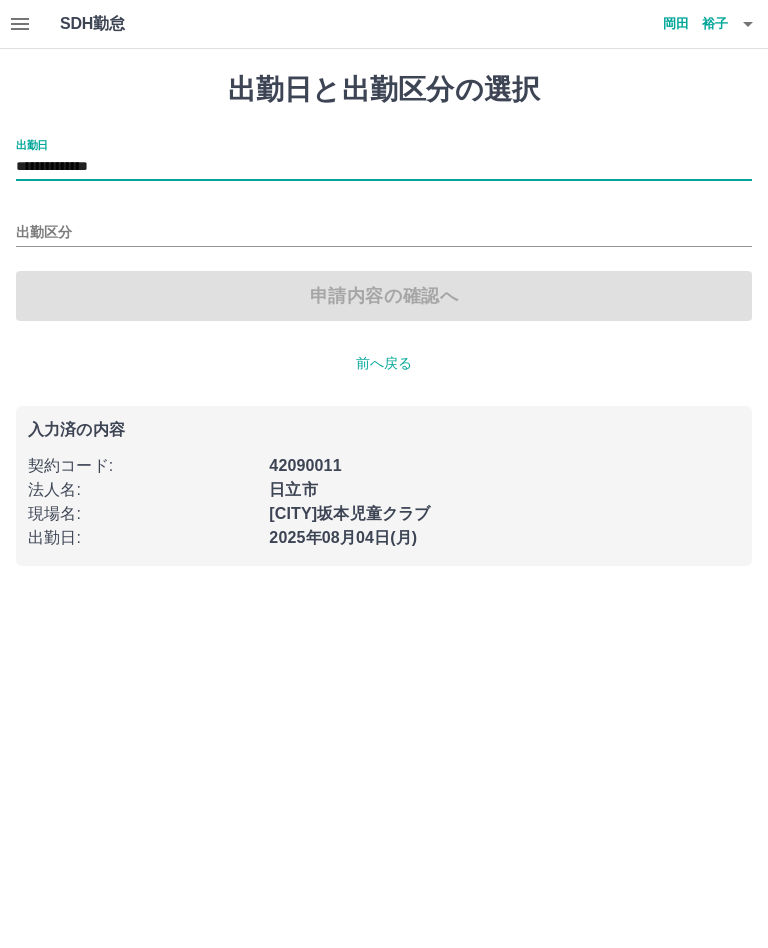 click on "出勤区分" at bounding box center (384, 233) 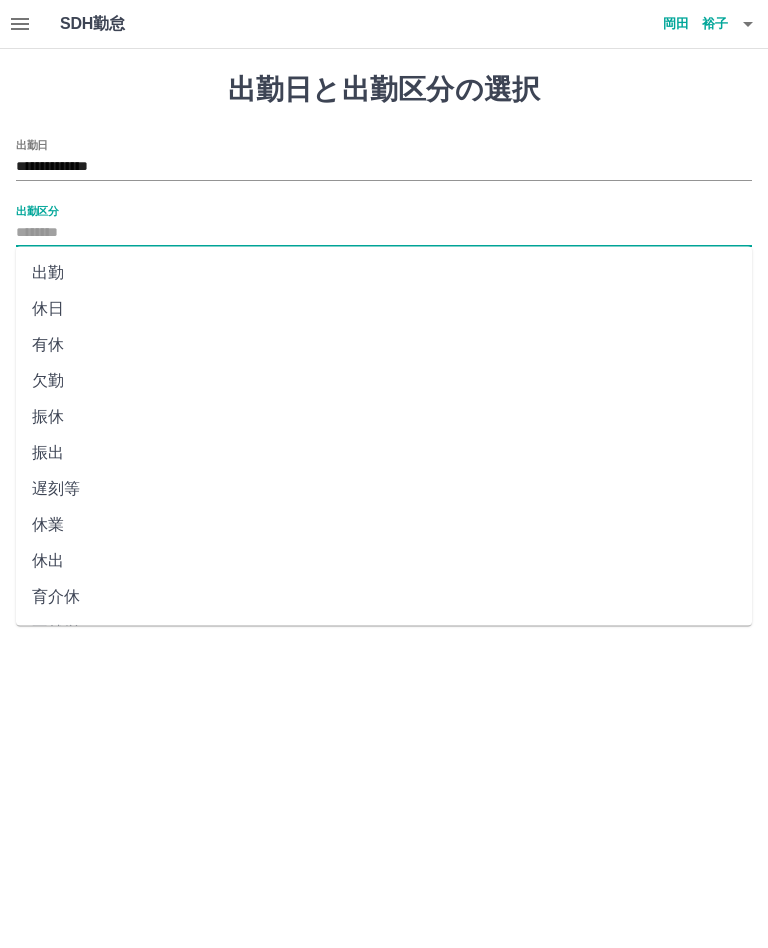 click on "出勤" at bounding box center [384, 273] 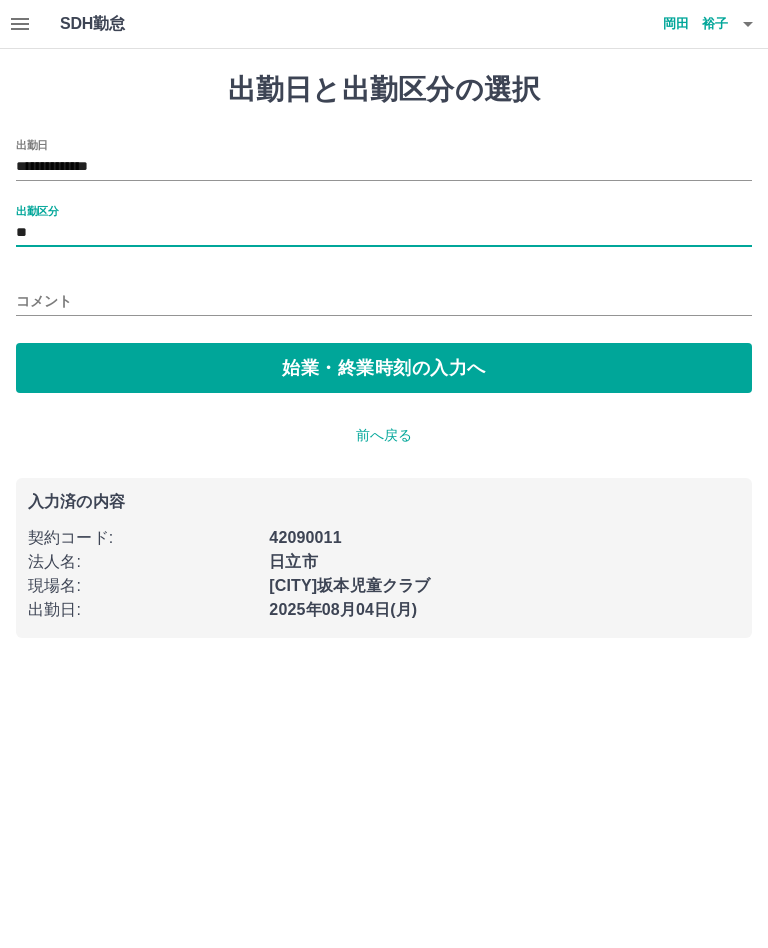 type on "**" 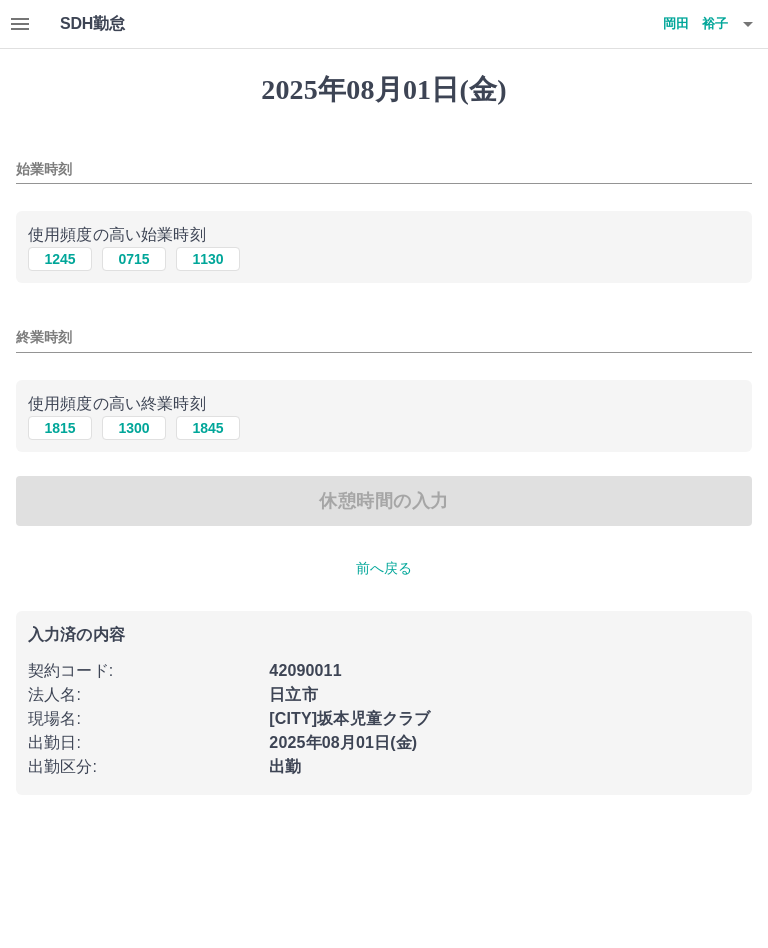 click on "始業時刻" at bounding box center [384, 163] 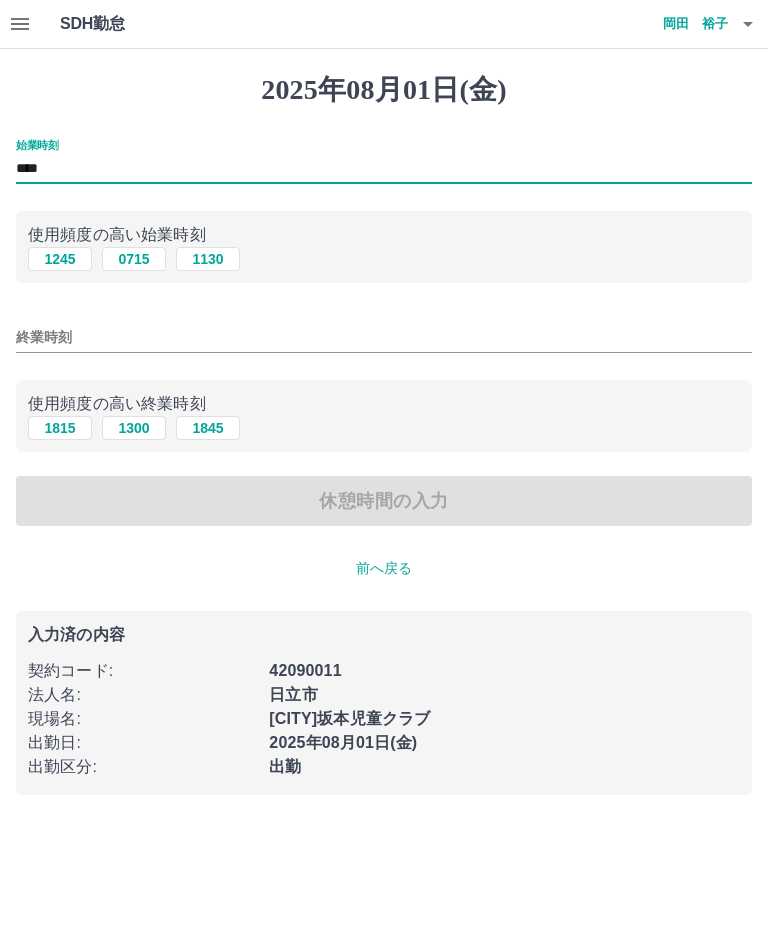 type on "****" 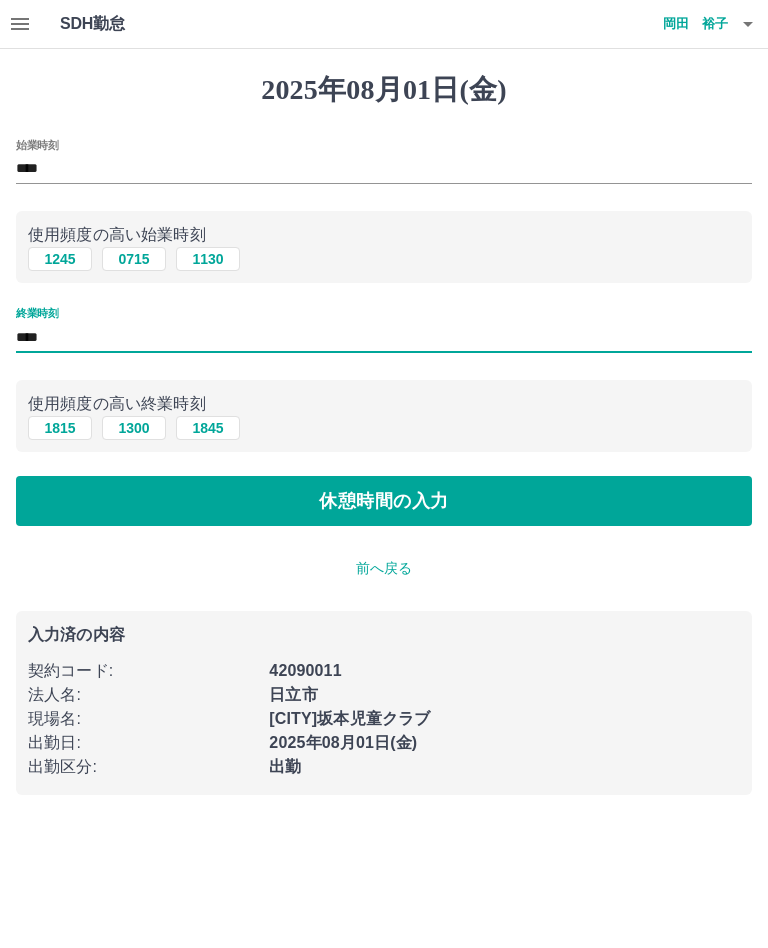 type on "****" 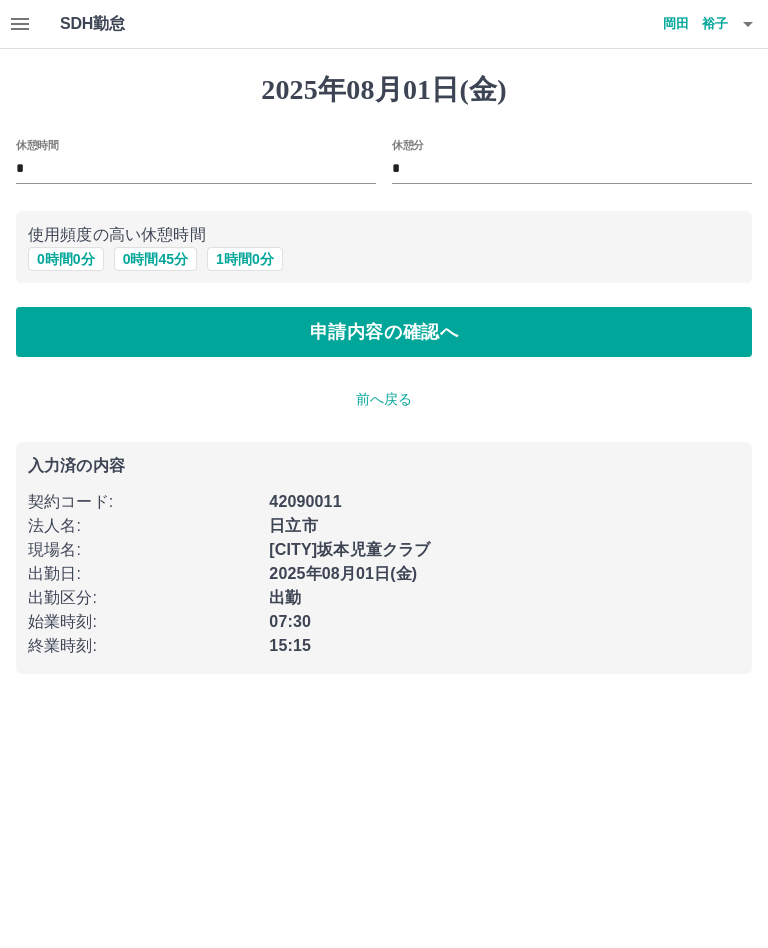 click on "0 時間 45 分" at bounding box center (155, 259) 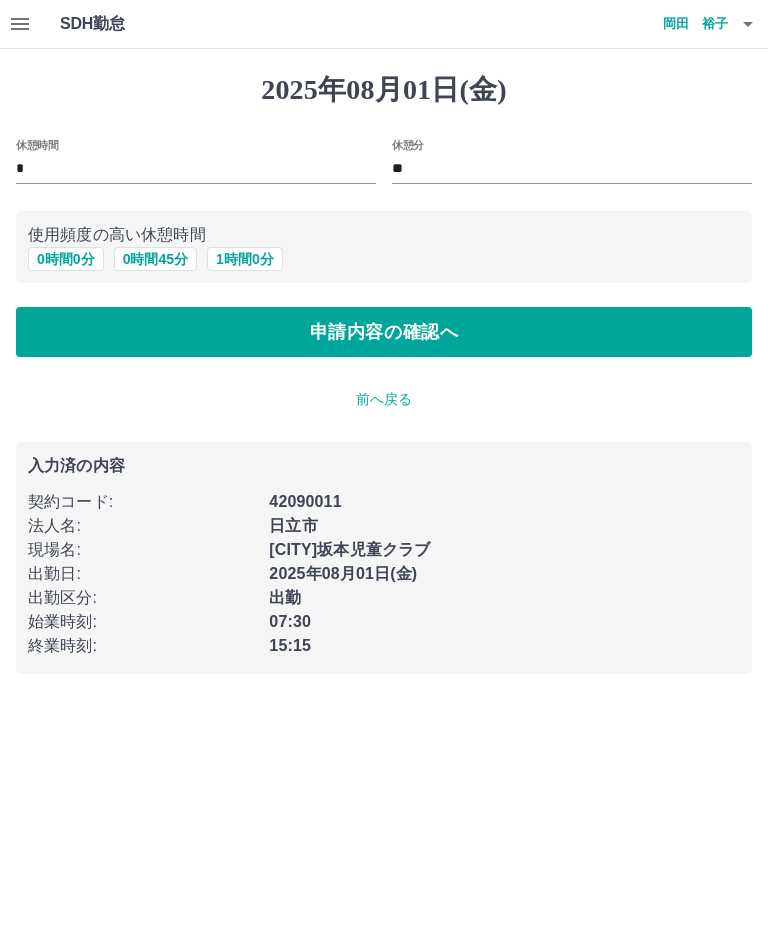 click on "申請内容の確認へ" at bounding box center (384, 332) 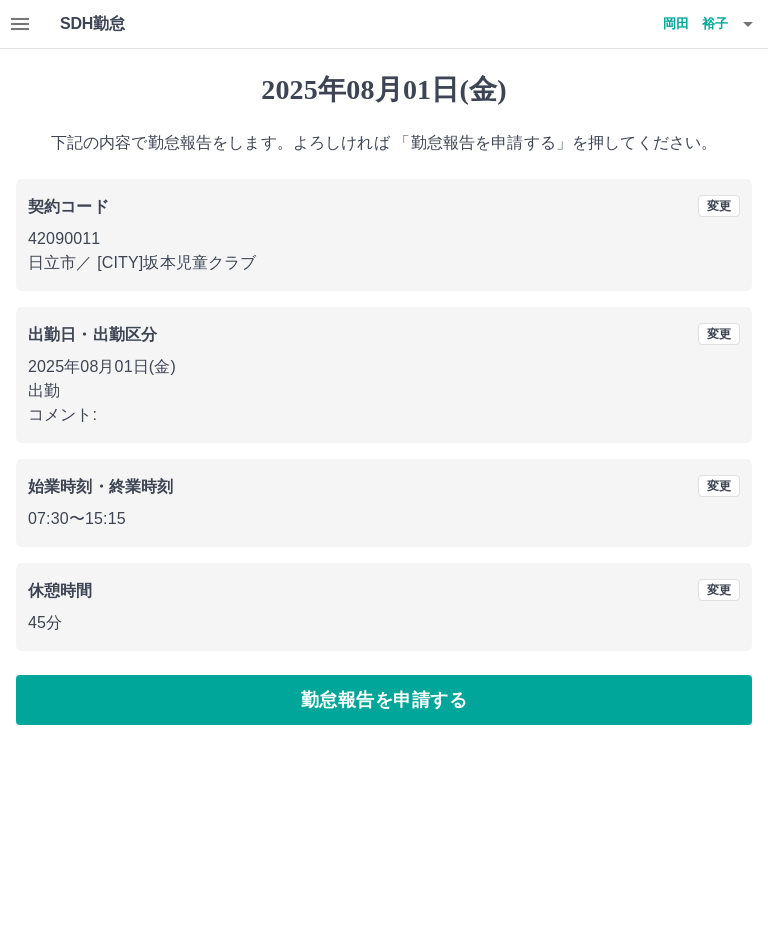 click on "勤怠報告を申請する" at bounding box center [384, 700] 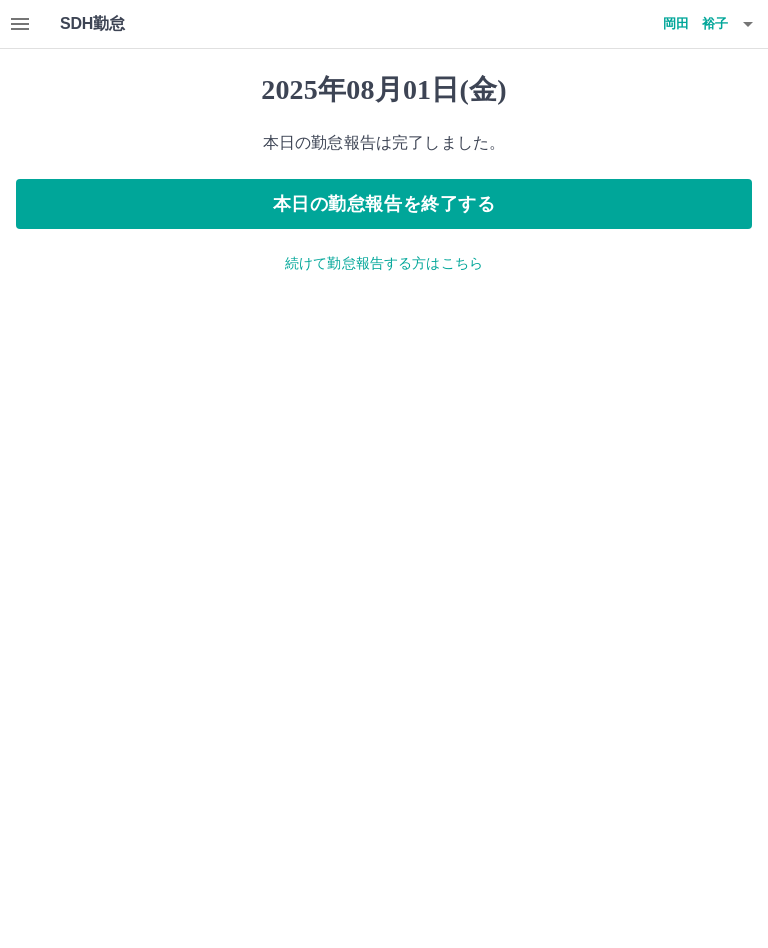 click on "本日の勤怠報告を終了する" at bounding box center (384, 204) 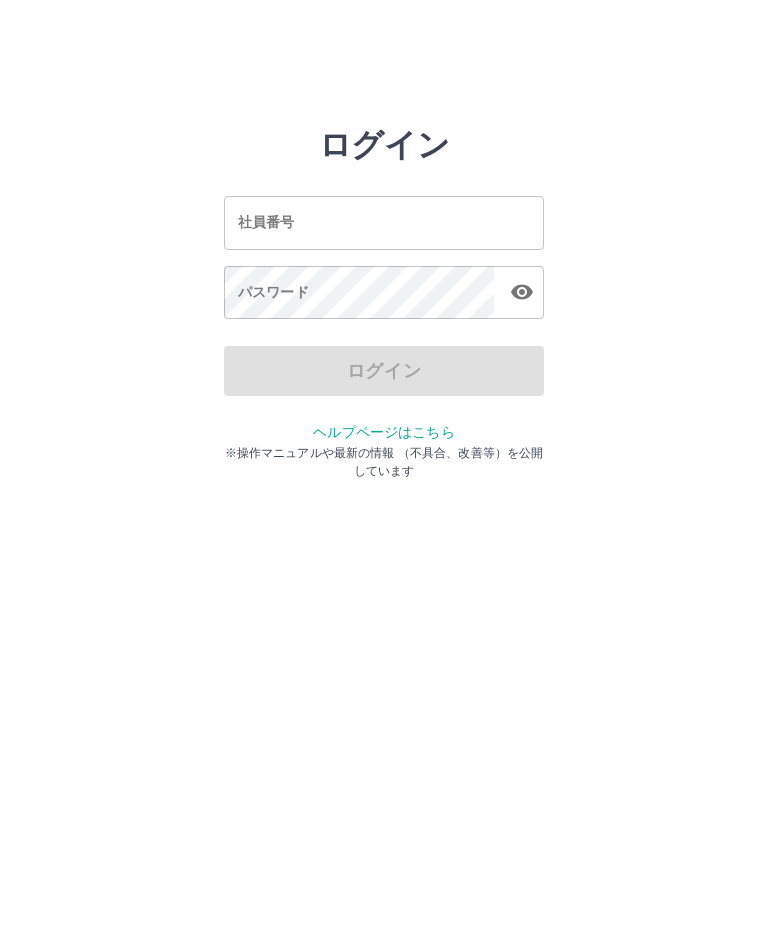 scroll, scrollTop: 0, scrollLeft: 0, axis: both 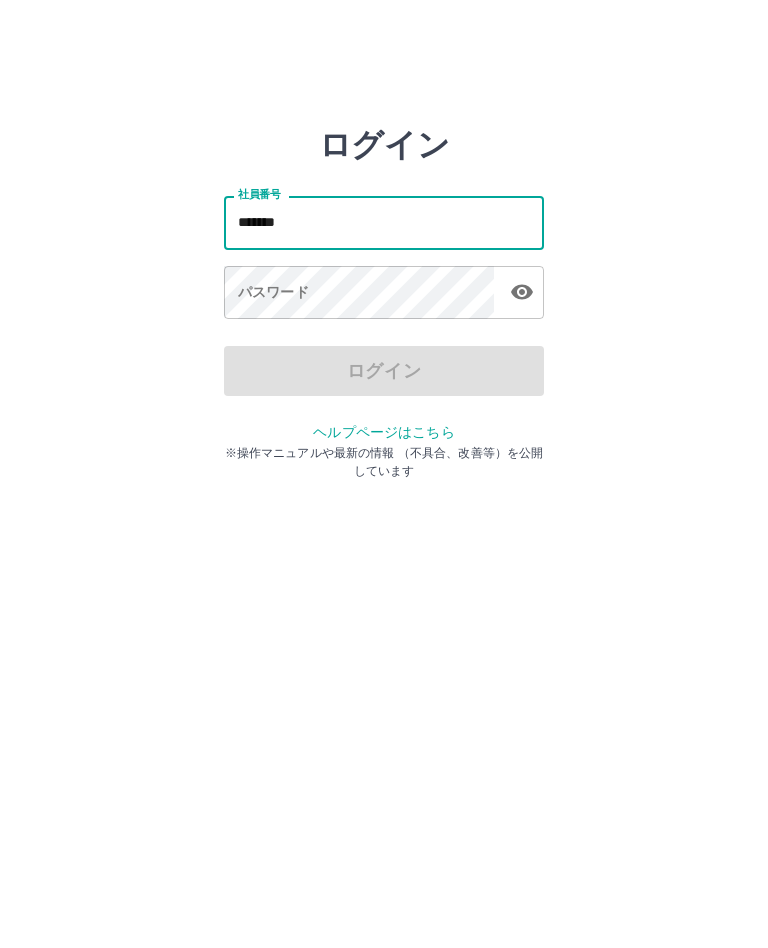 type on "*******" 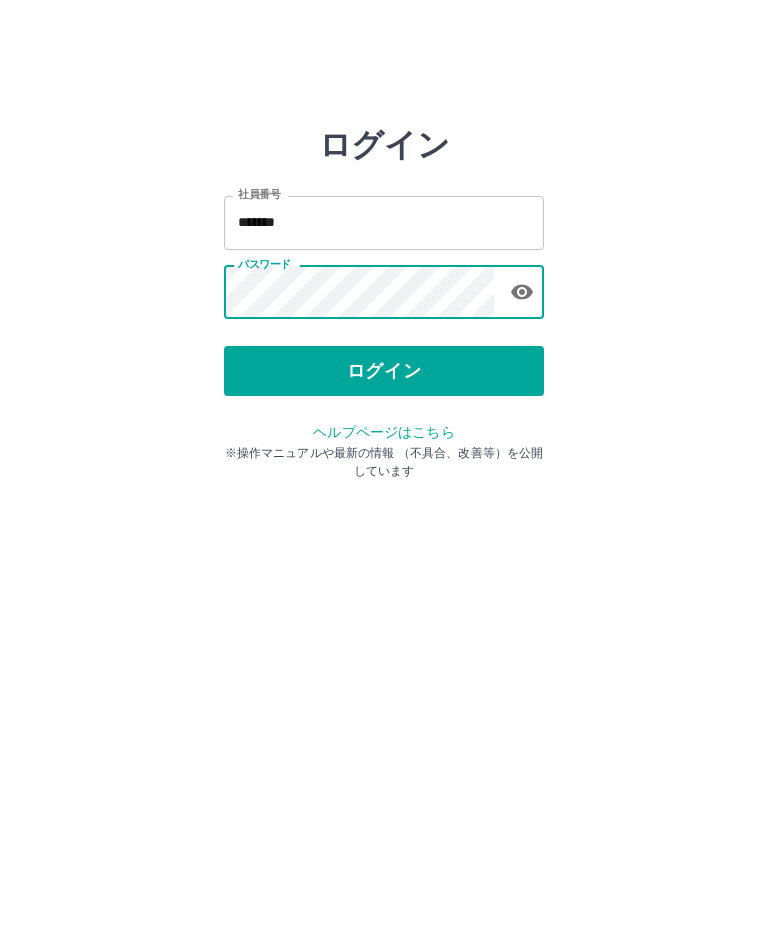 click on "ログイン" at bounding box center [384, 371] 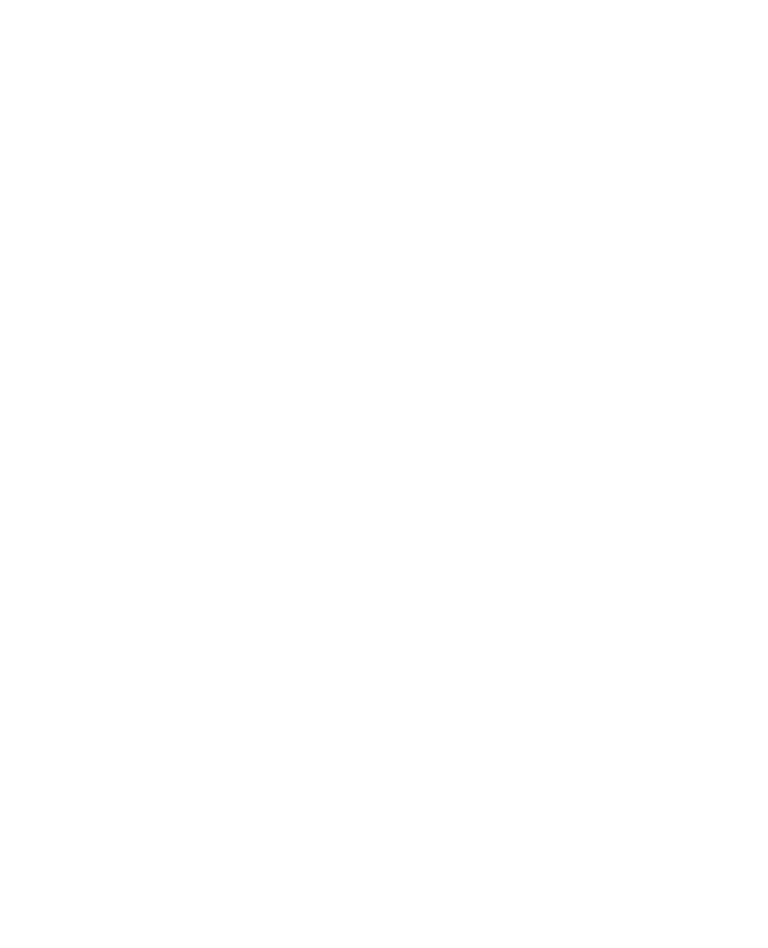 scroll, scrollTop: 0, scrollLeft: 0, axis: both 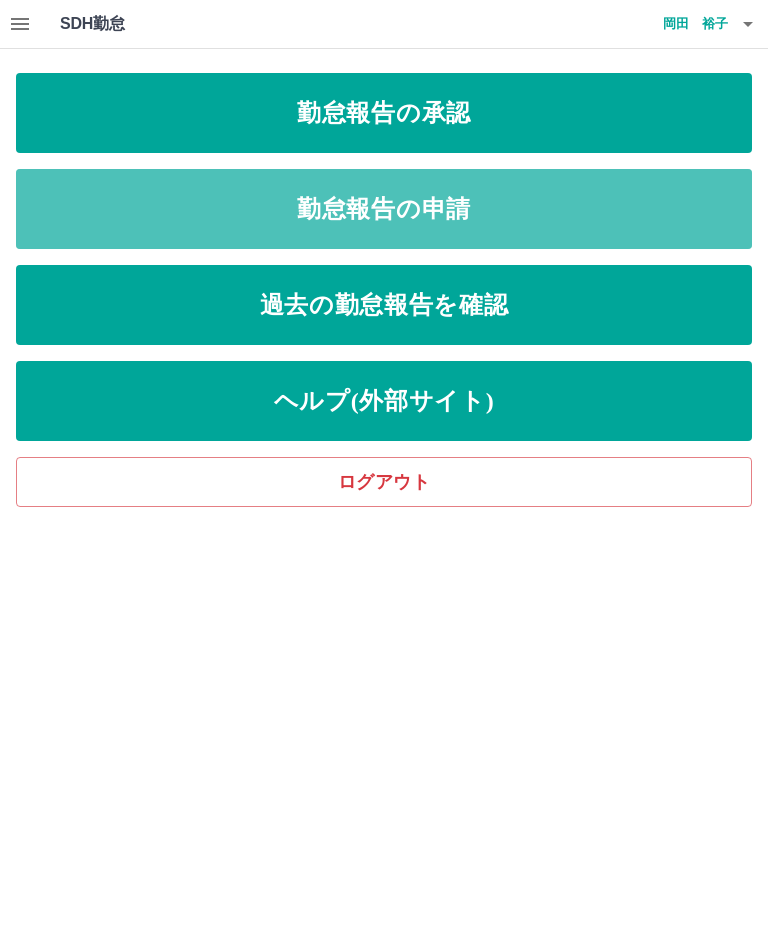 click on "勤怠報告の申請" at bounding box center [384, 209] 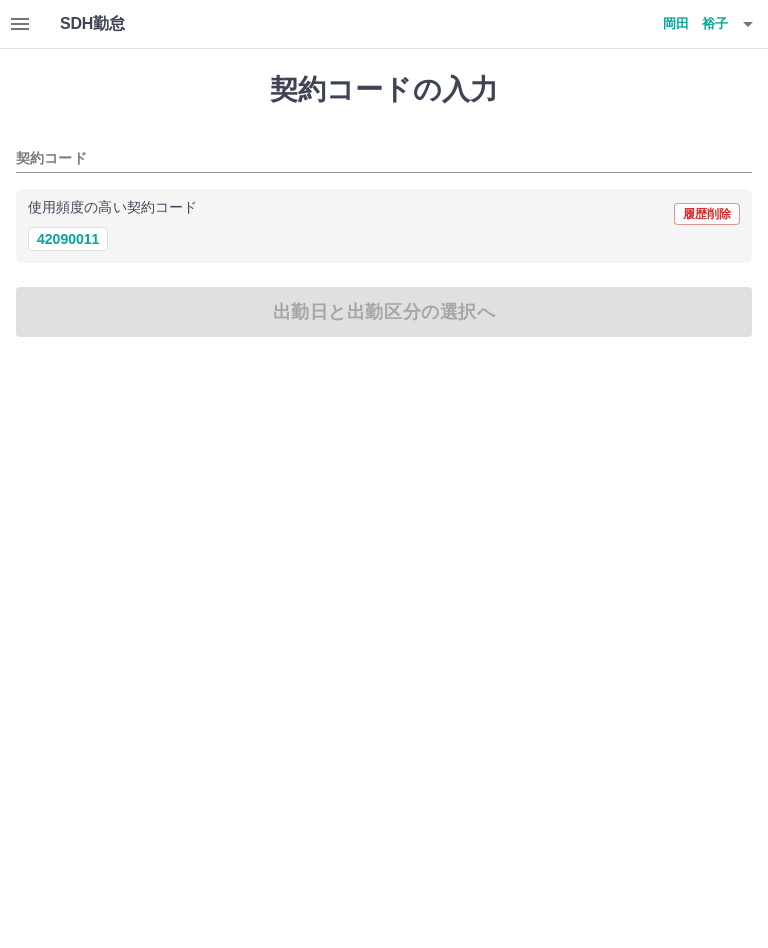 click on "42090011" at bounding box center (68, 239) 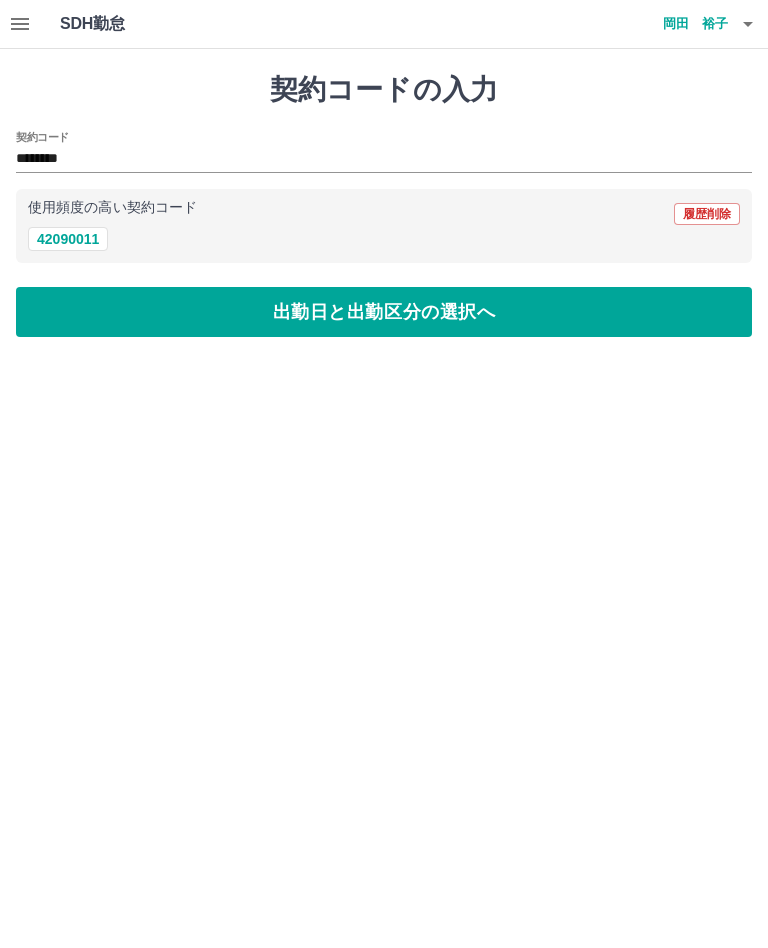 click on "出勤日と出勤区分の選択へ" at bounding box center [384, 312] 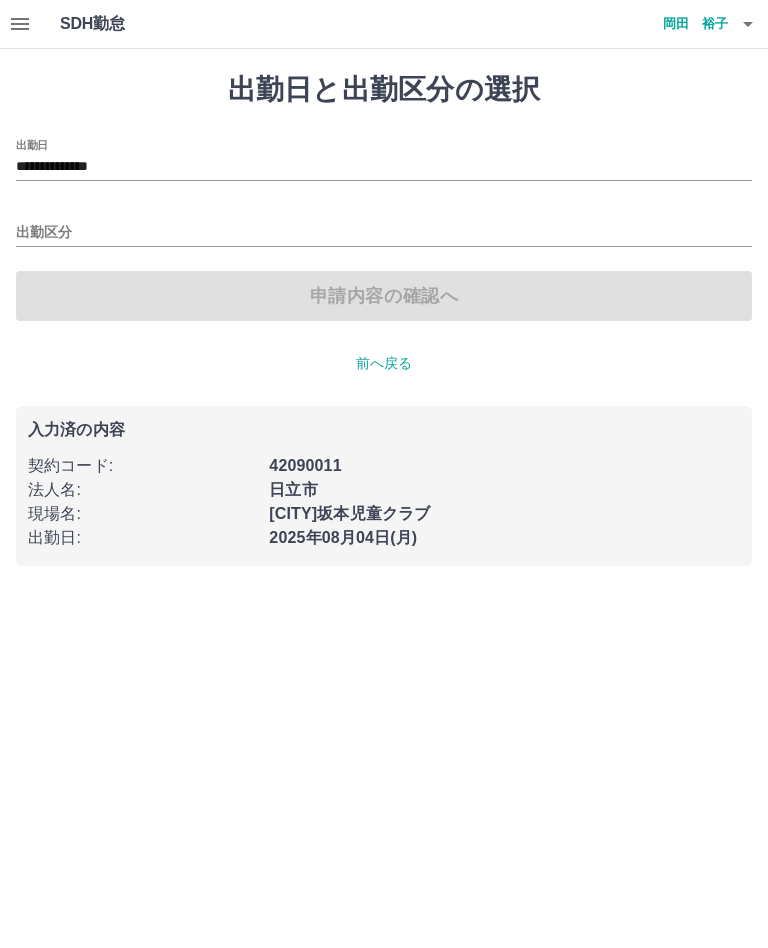 click on "**********" at bounding box center (384, 167) 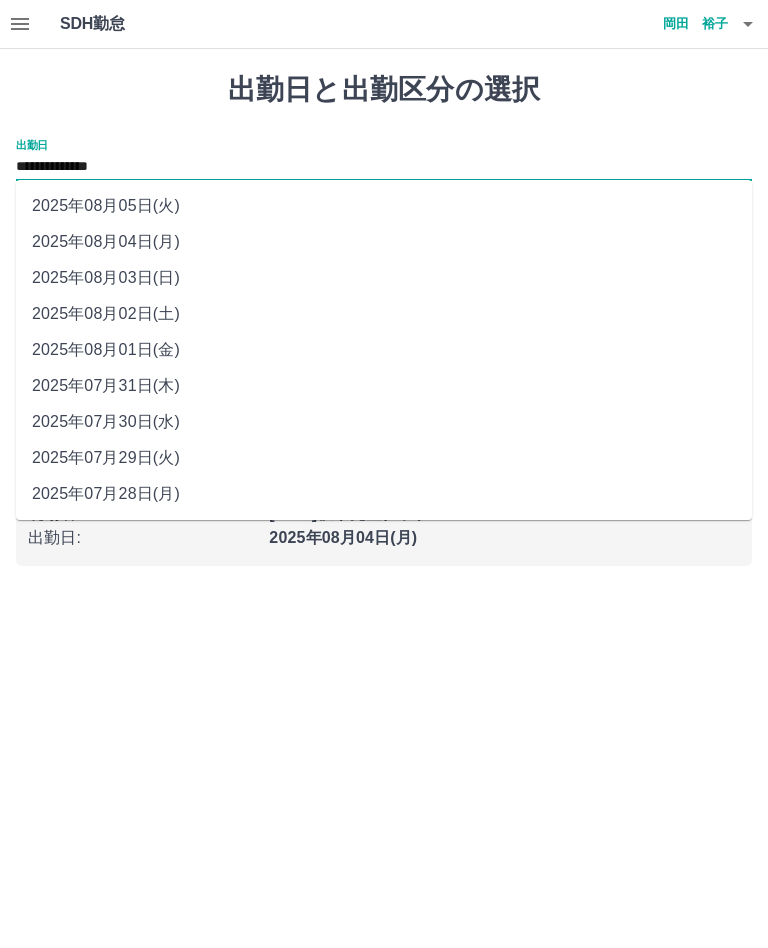 click on "2025年08月02日(土)" at bounding box center [384, 314] 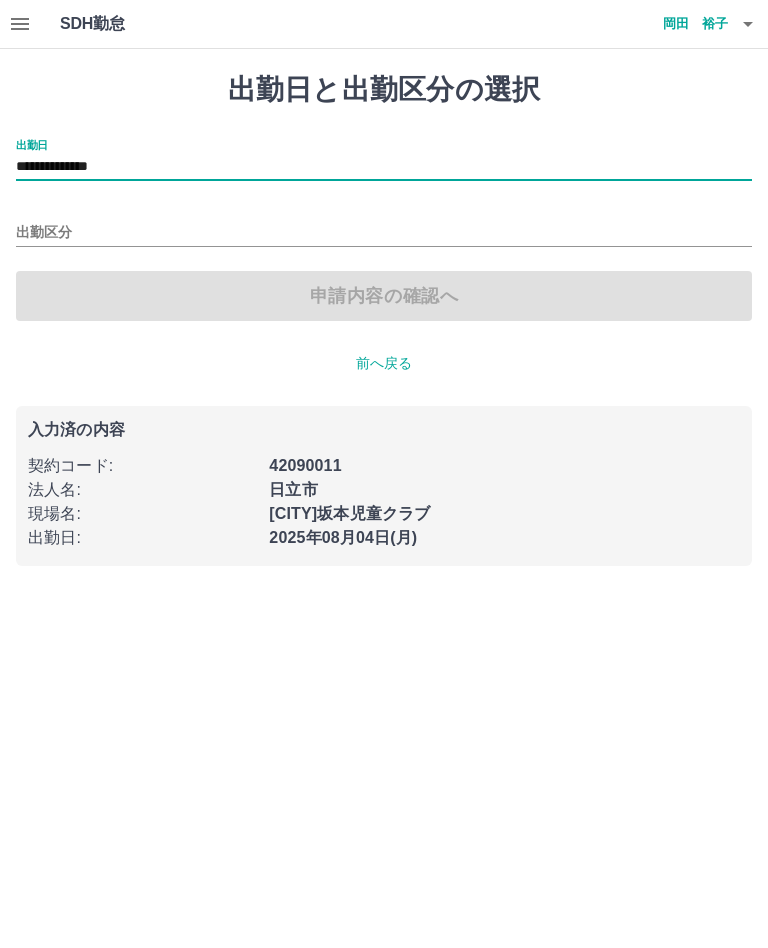 type on "**********" 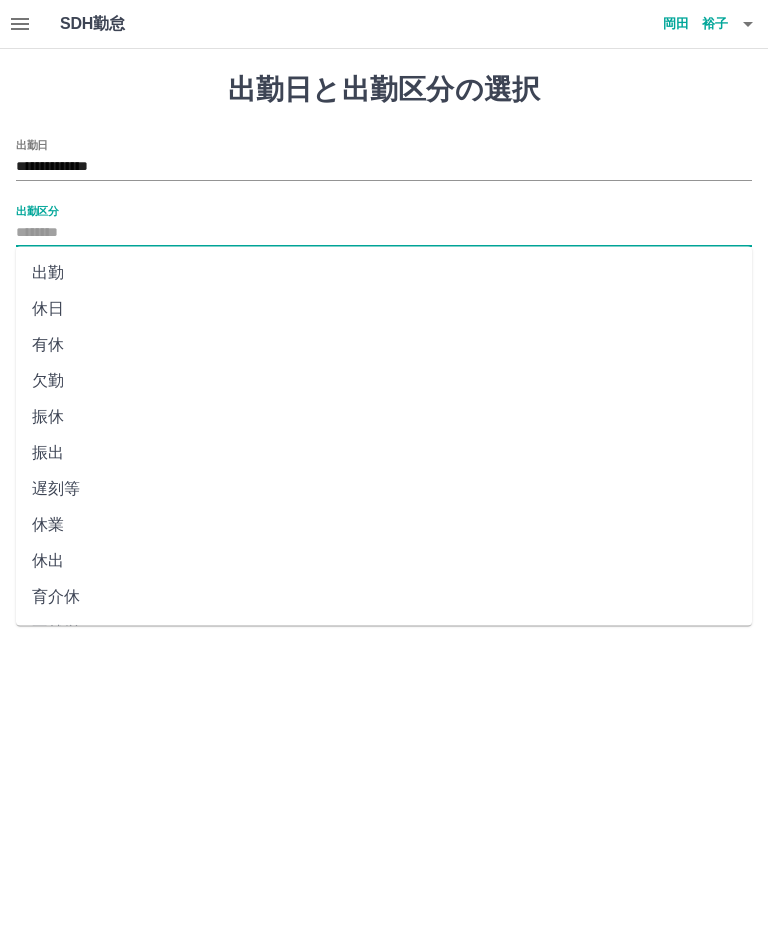 click on "出勤" at bounding box center [384, 273] 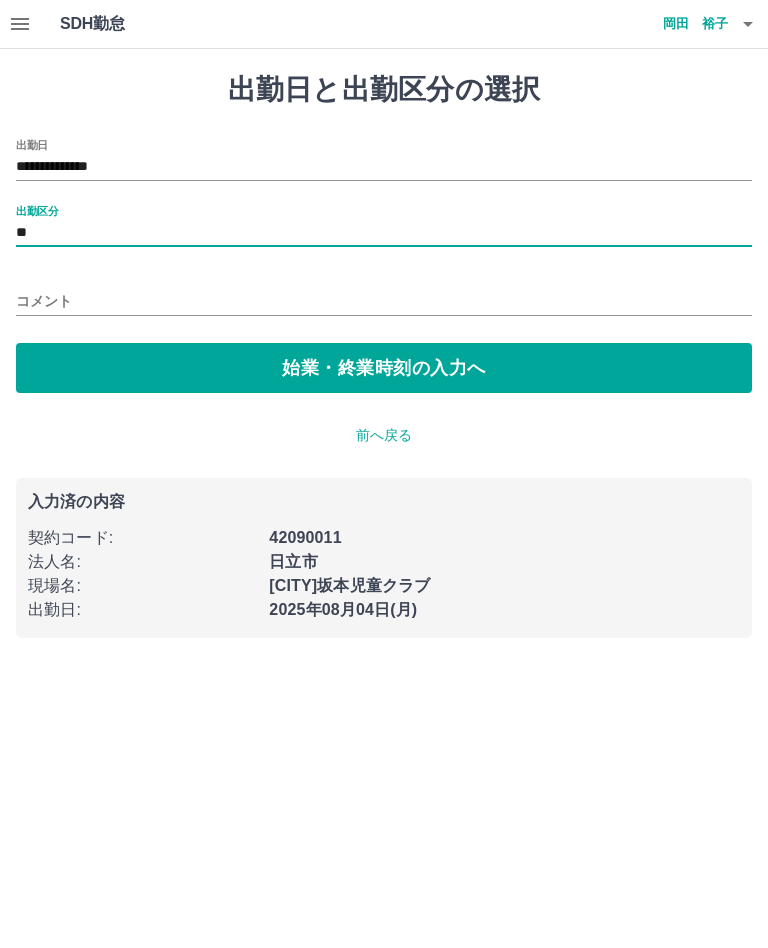 click on "コメント" at bounding box center (384, 295) 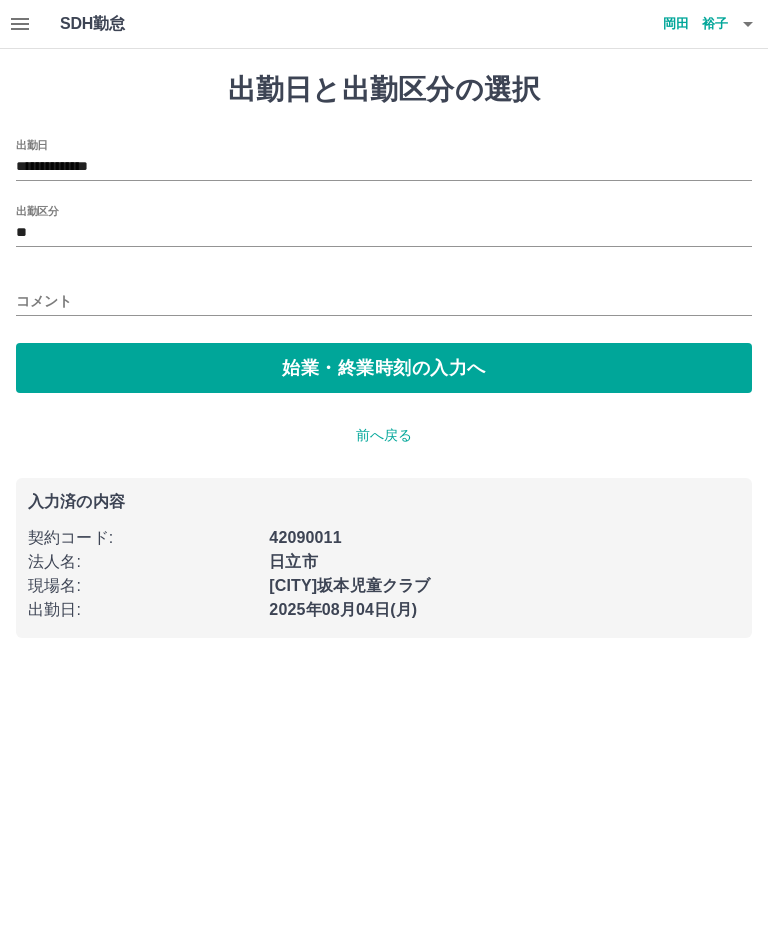 click on "コメント" at bounding box center [384, 301] 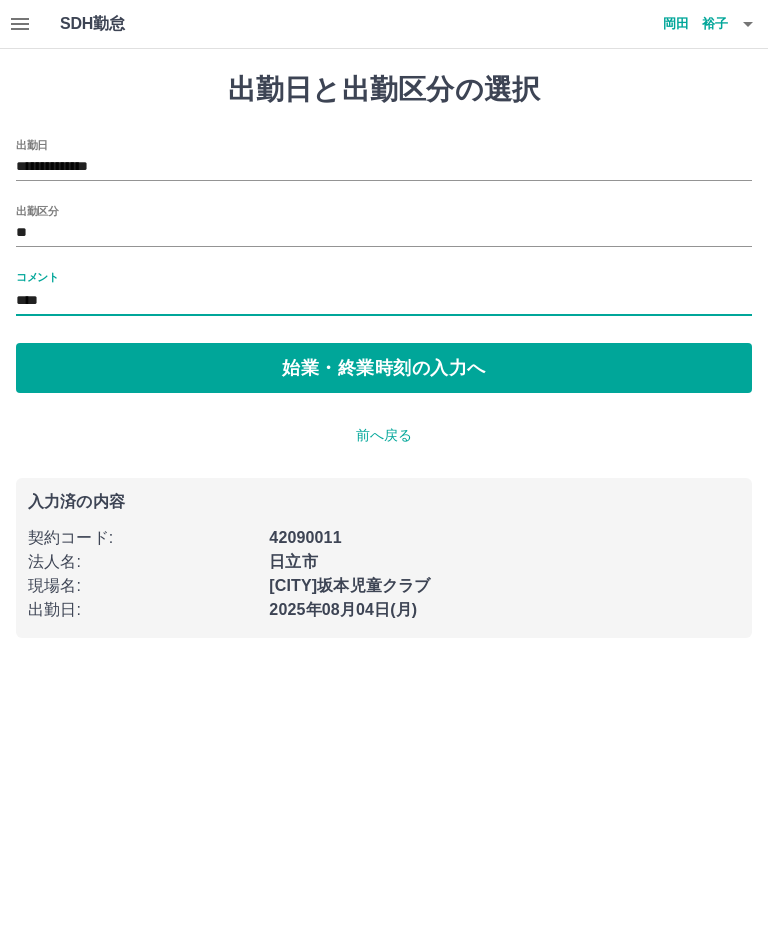 type on "****" 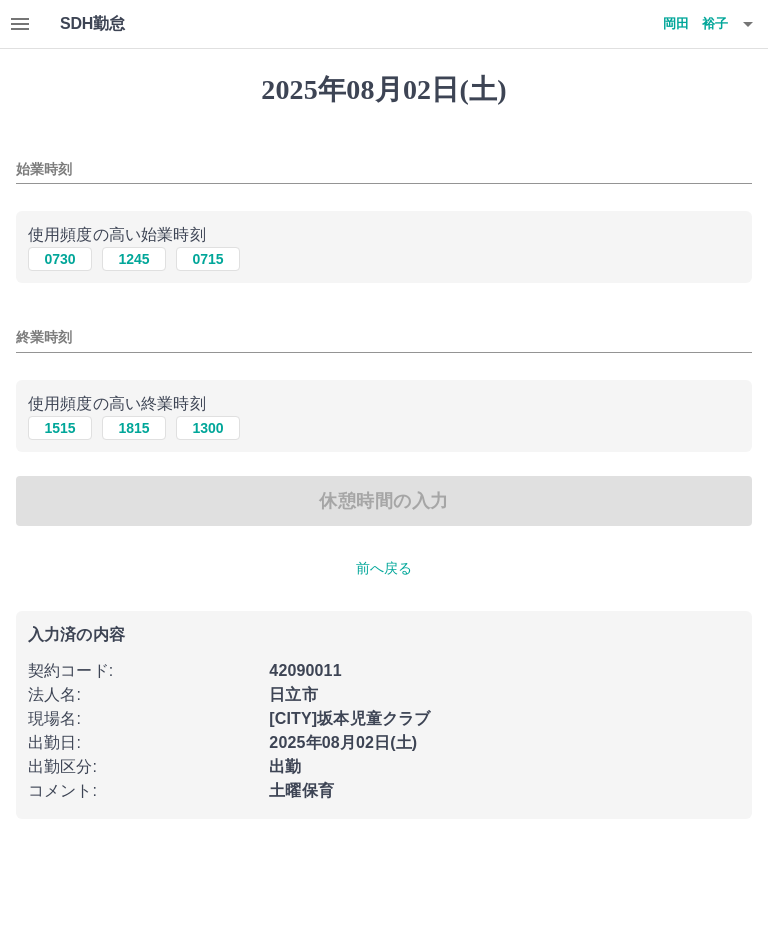 click on "始業時刻" at bounding box center [384, 169] 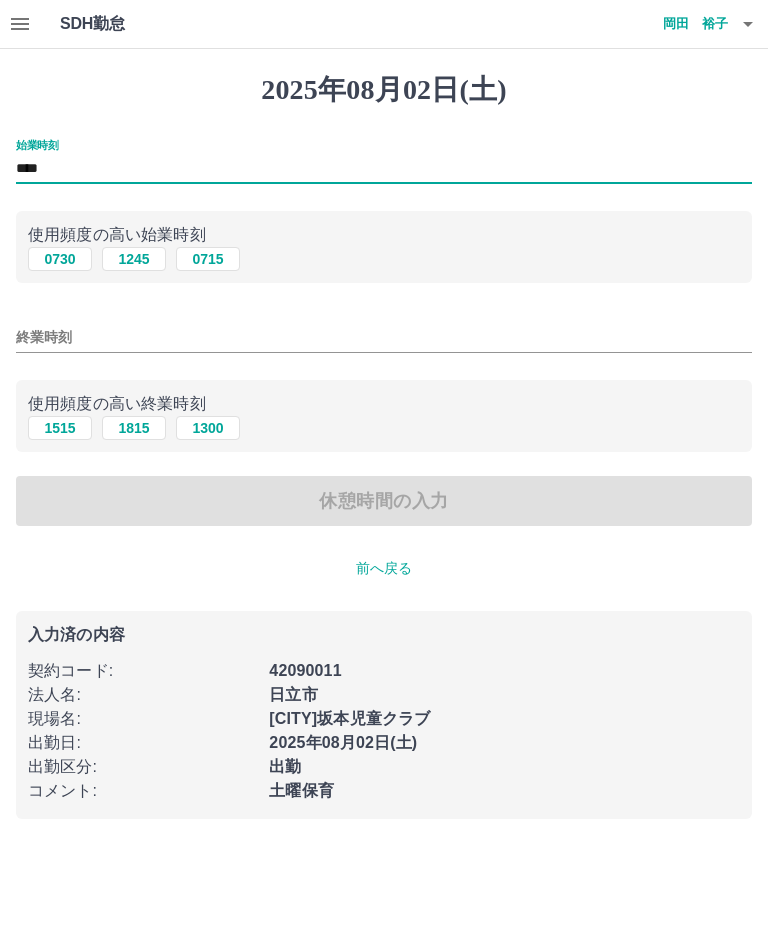 type on "****" 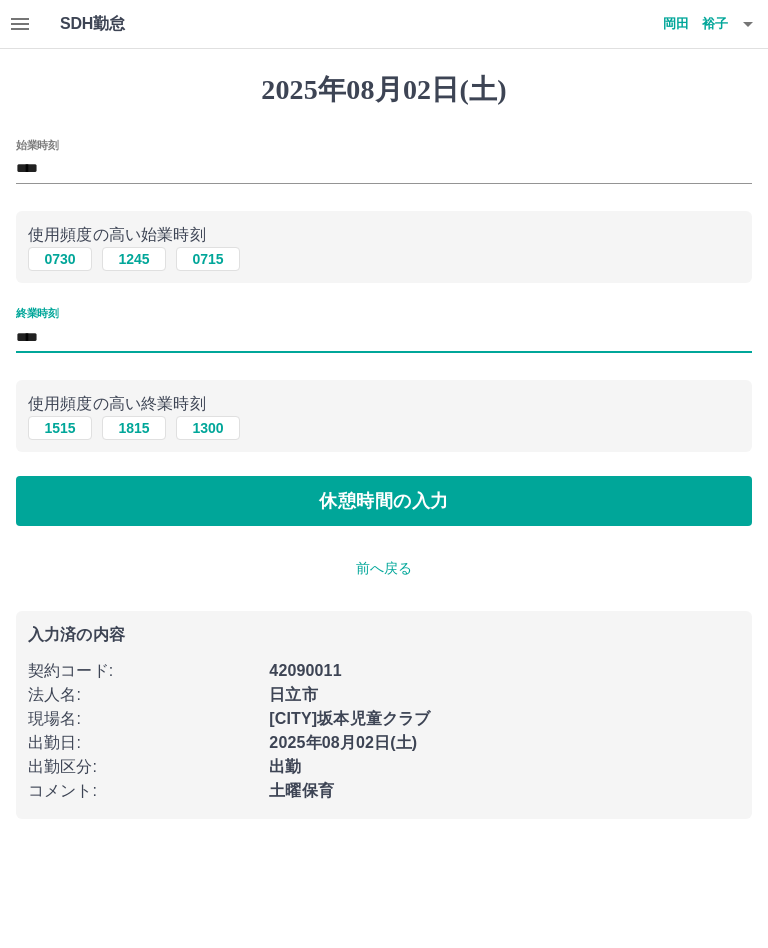 type on "****" 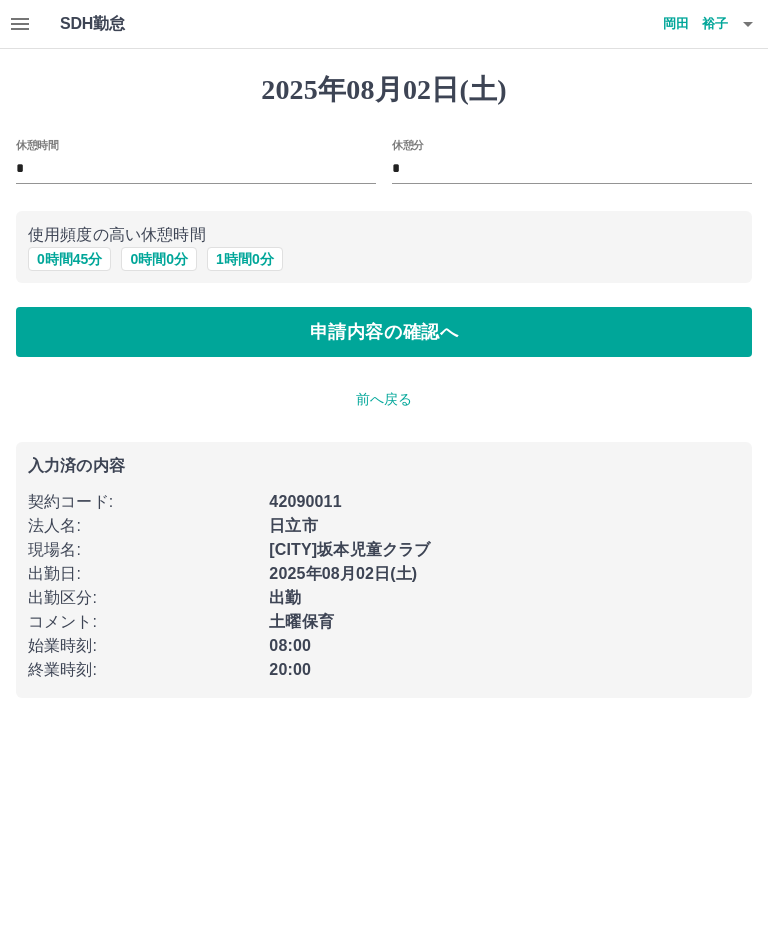 click on "1 時間 0 分" at bounding box center [245, 259] 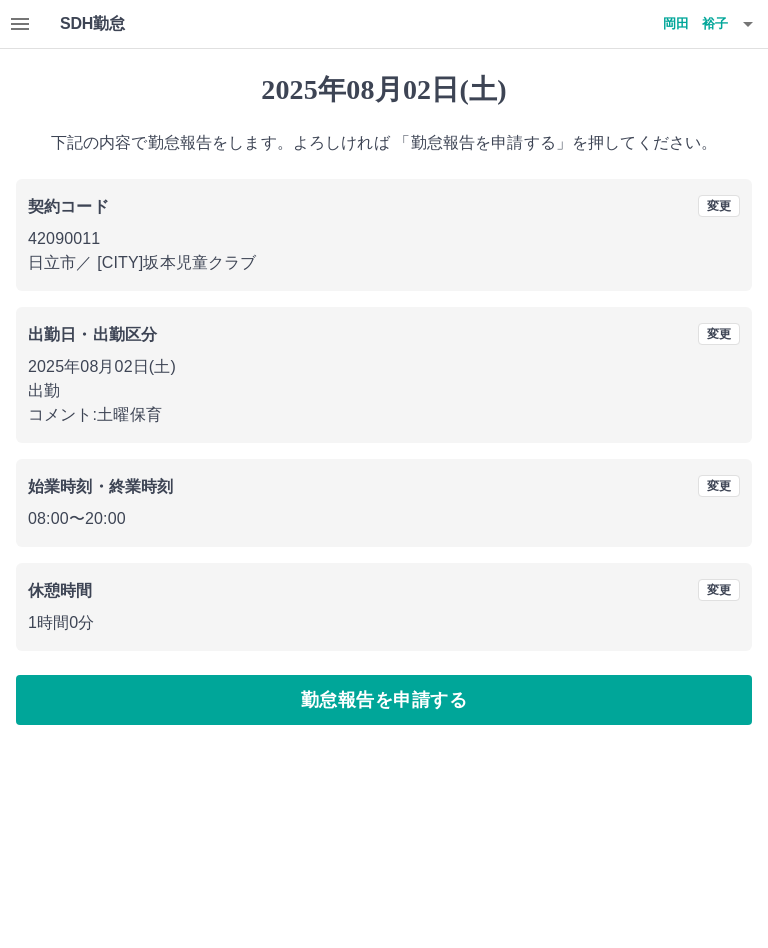 click on "勤怠報告を申請する" at bounding box center [384, 700] 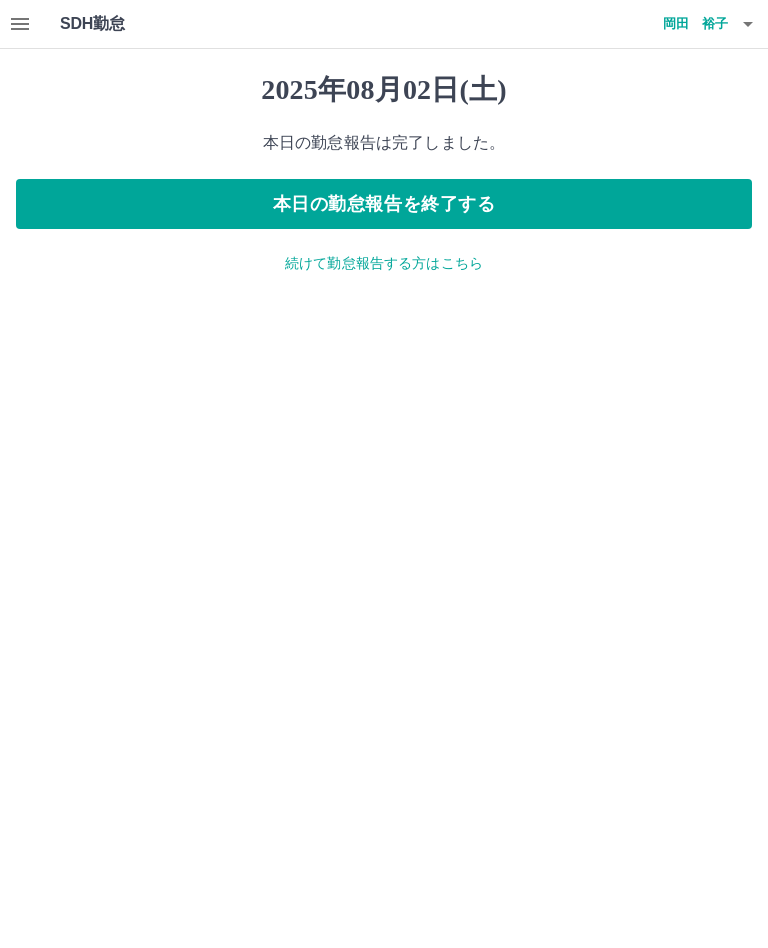 click on "続けて勤怠報告する方はこちら" at bounding box center (384, 263) 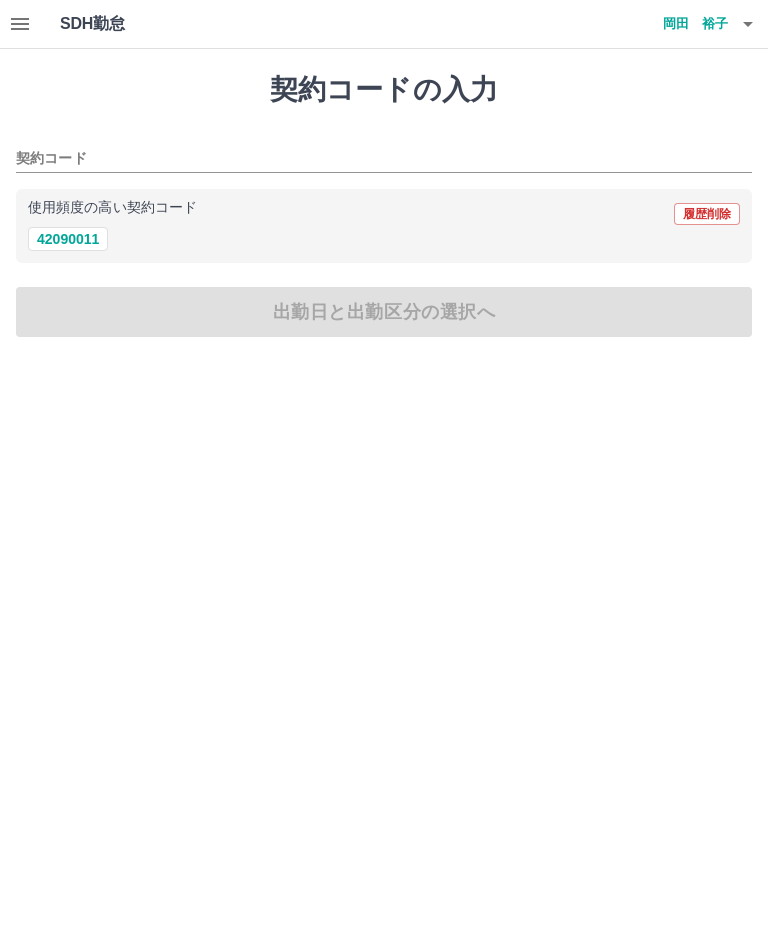 click on "42090011" at bounding box center (68, 239) 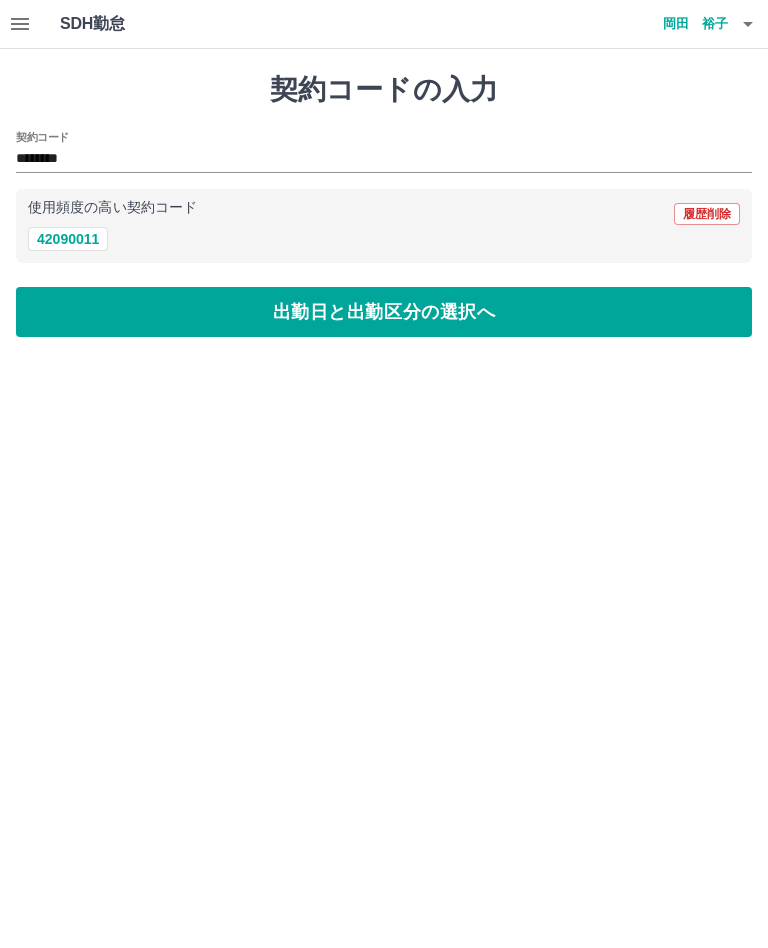 click on "出勤日と出勤区分の選択へ" at bounding box center (384, 312) 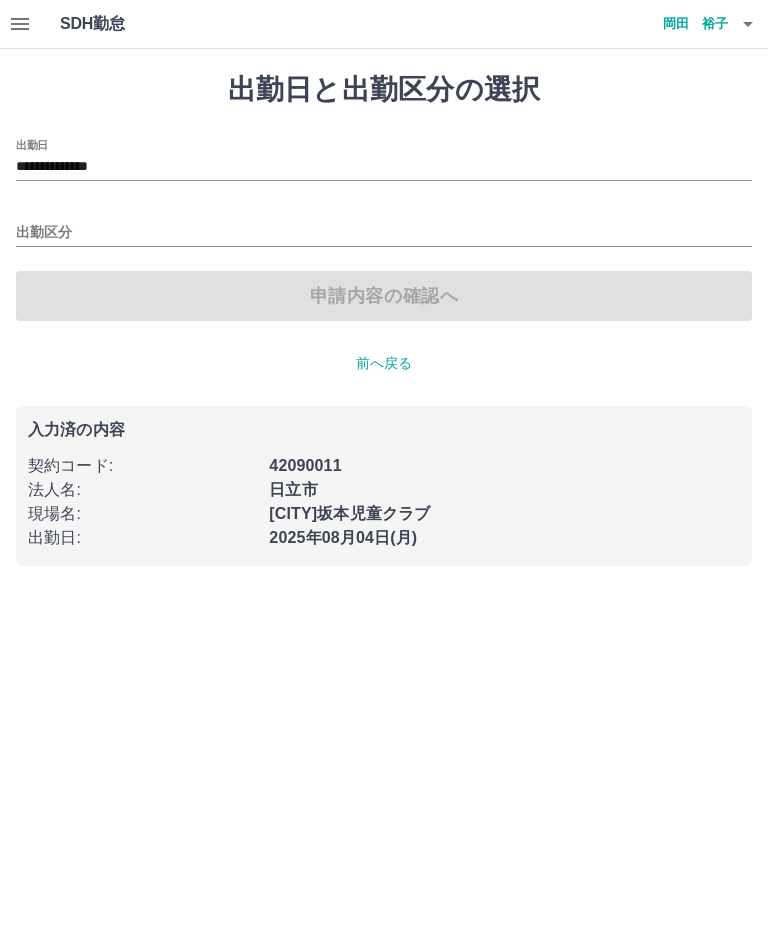 click on "出勤区分" at bounding box center (384, 233) 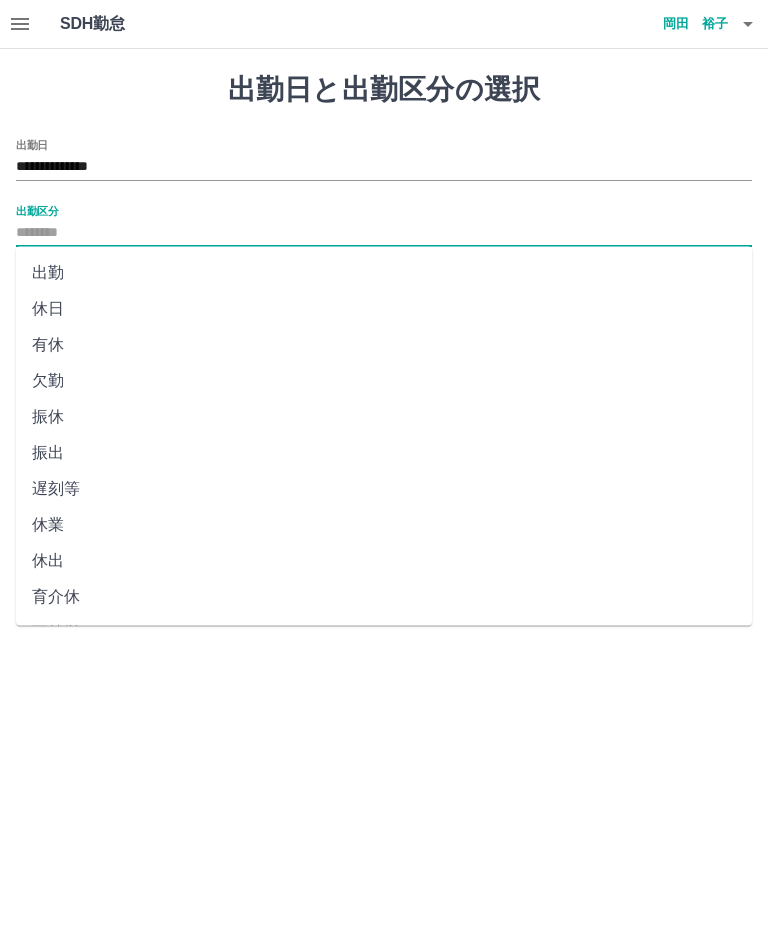 click on "出勤" at bounding box center (384, 273) 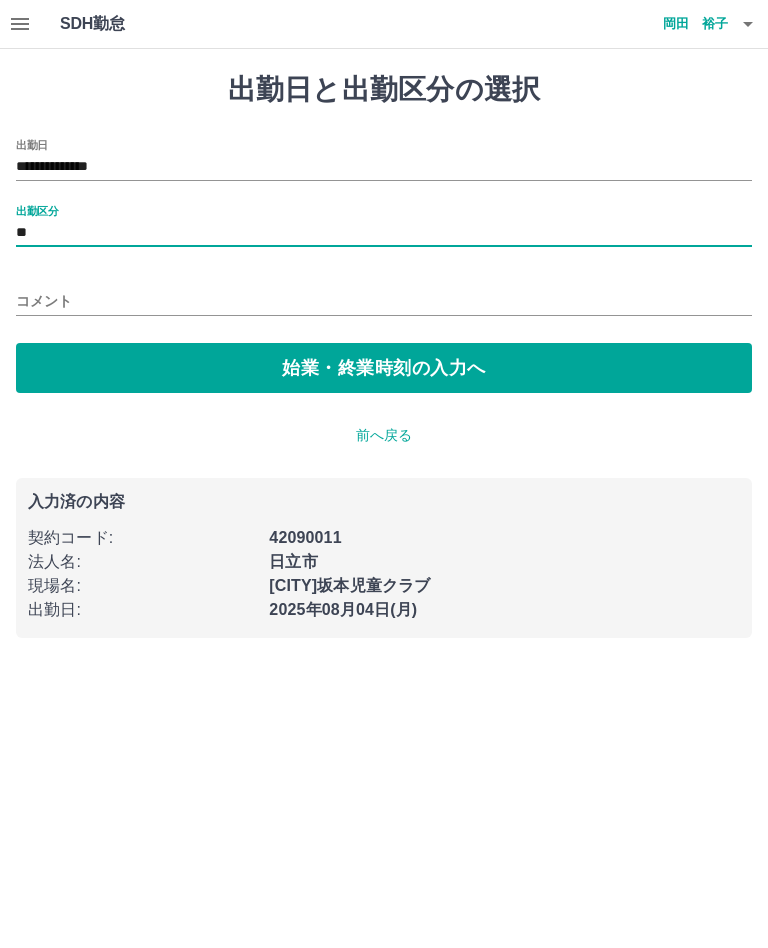 type on "**" 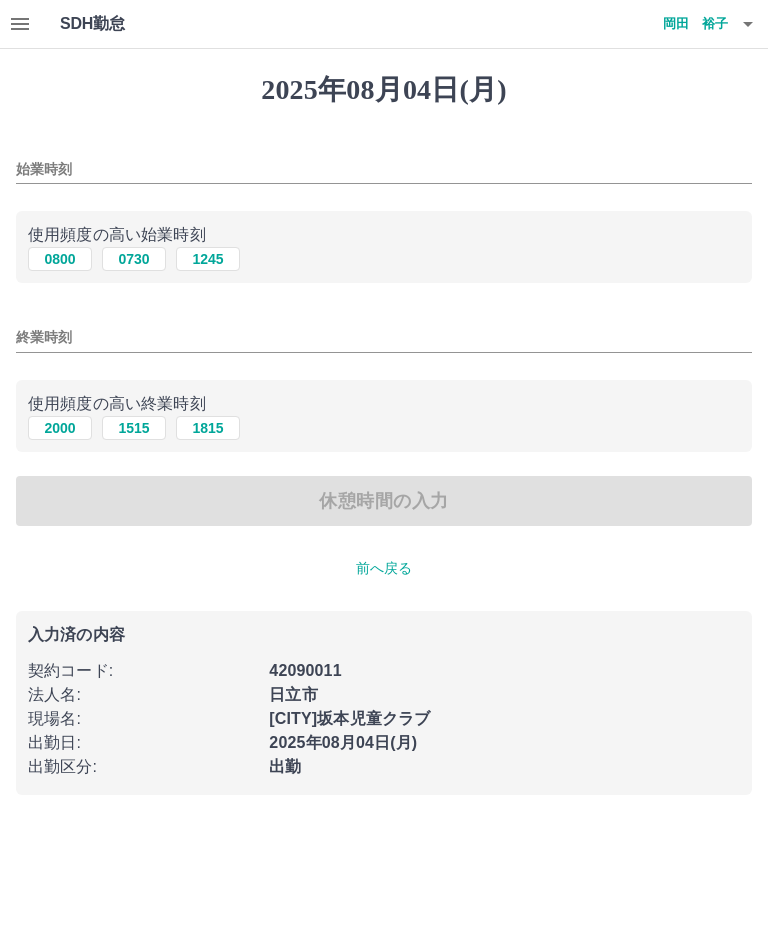 click on "始業時刻" at bounding box center [384, 163] 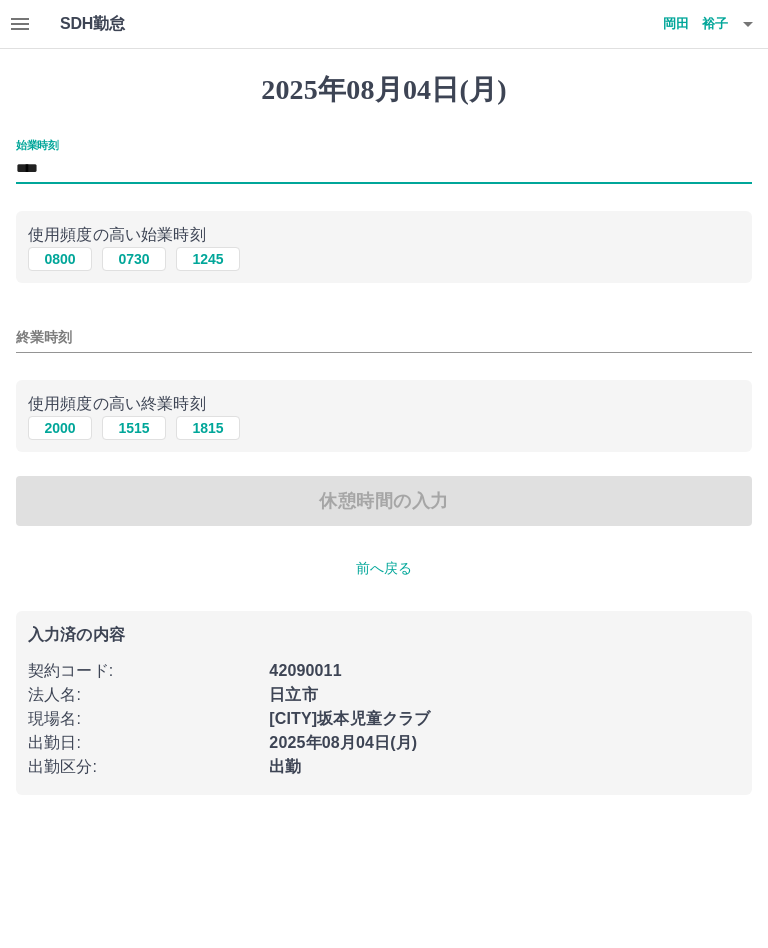 type on "****" 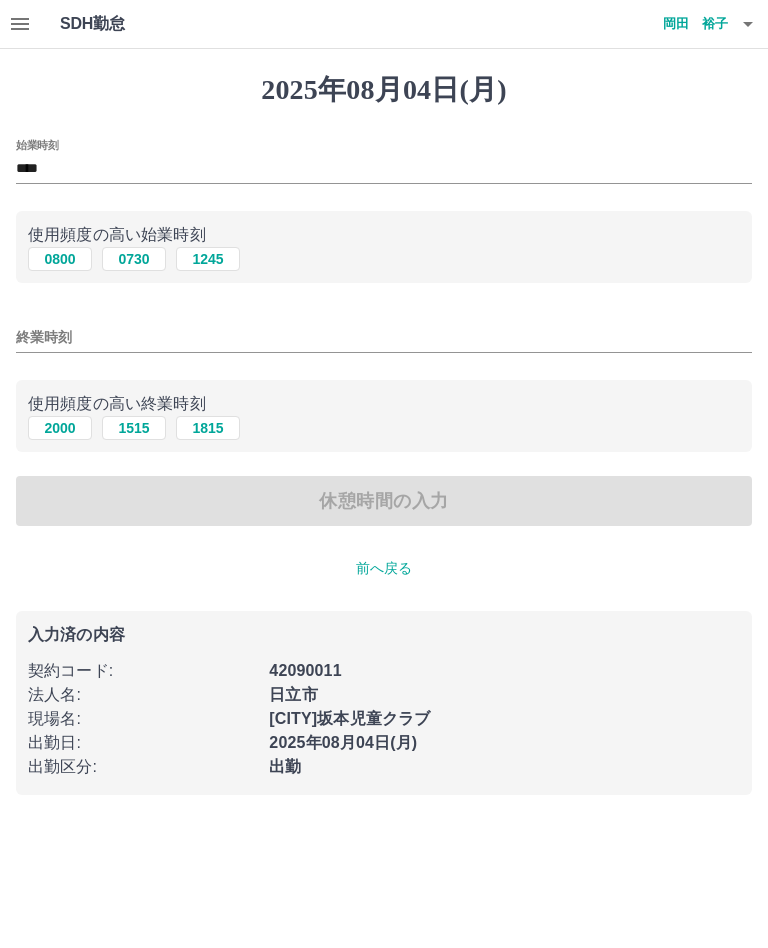 click on "終業時刻" at bounding box center [384, 337] 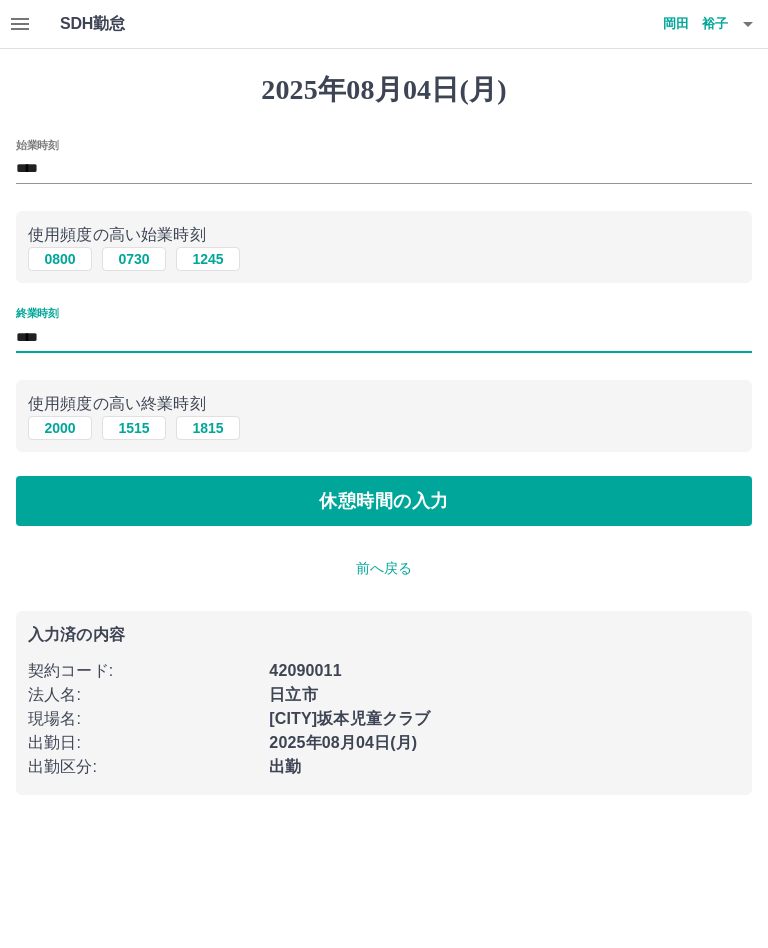 type on "****" 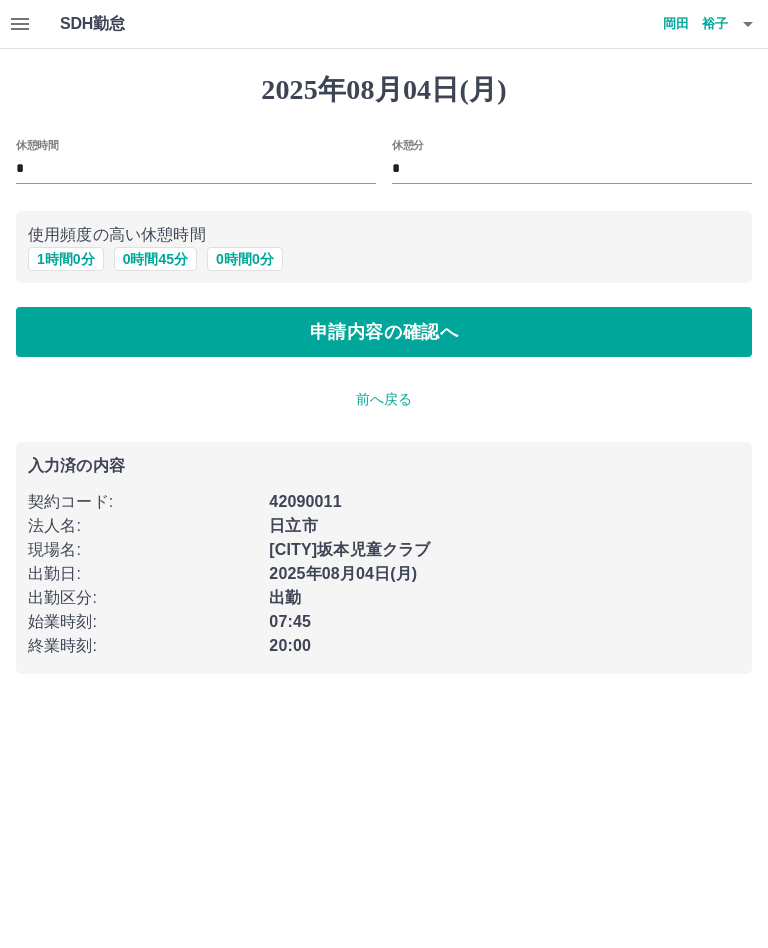 click on "1 時間 0 分" at bounding box center (66, 259) 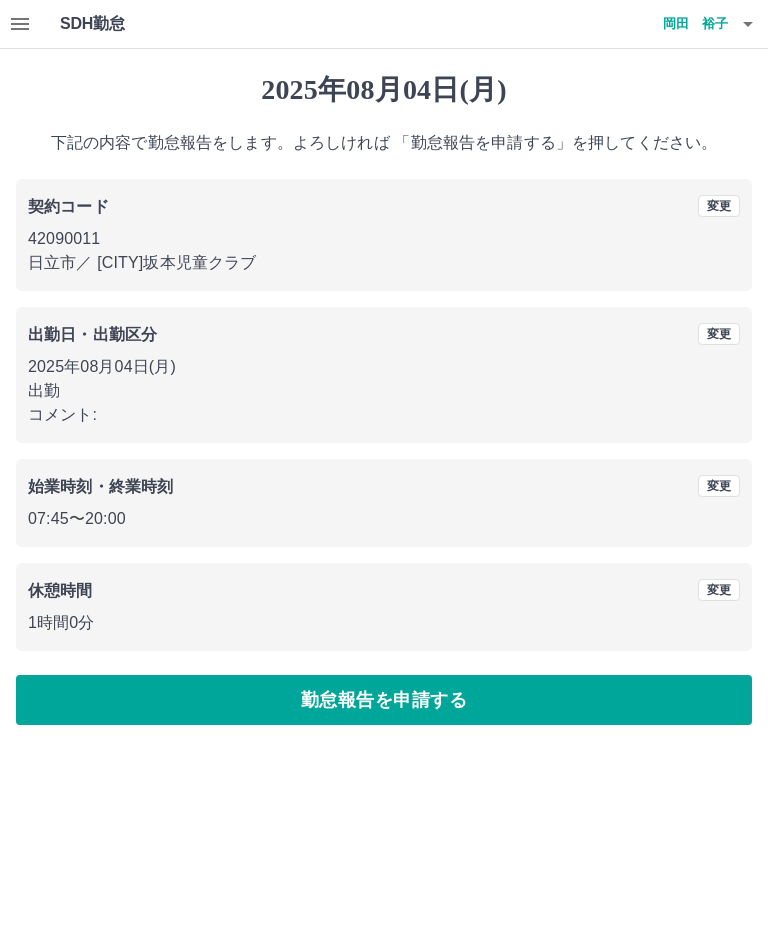click on "勤怠報告を申請する" at bounding box center [384, 700] 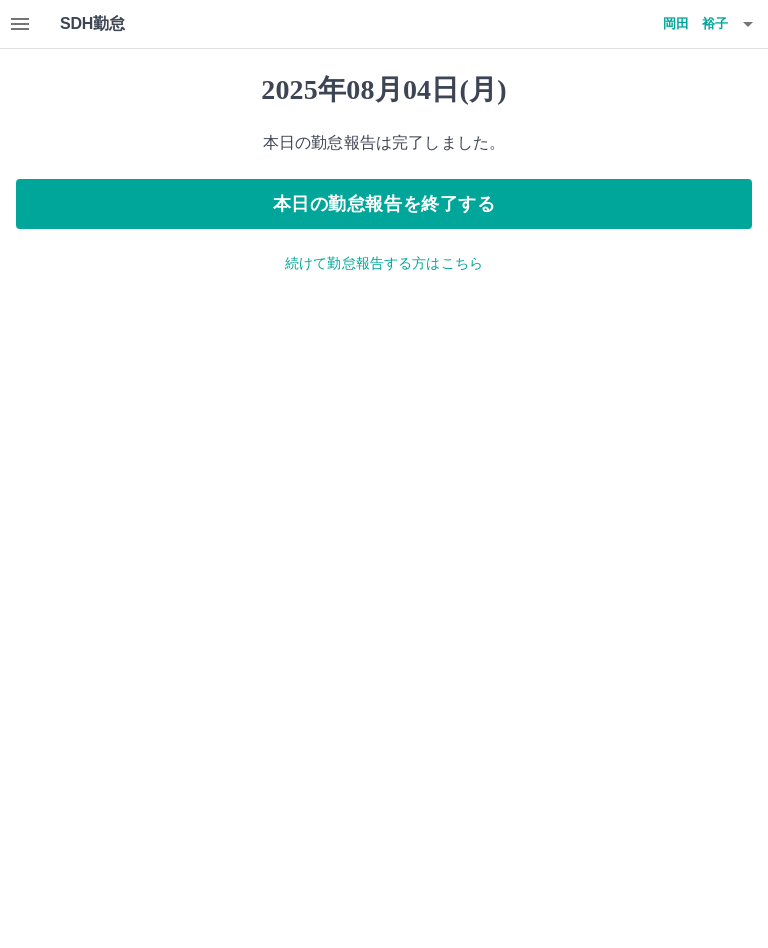 click on "本日の勤怠報告を終了する" at bounding box center (384, 204) 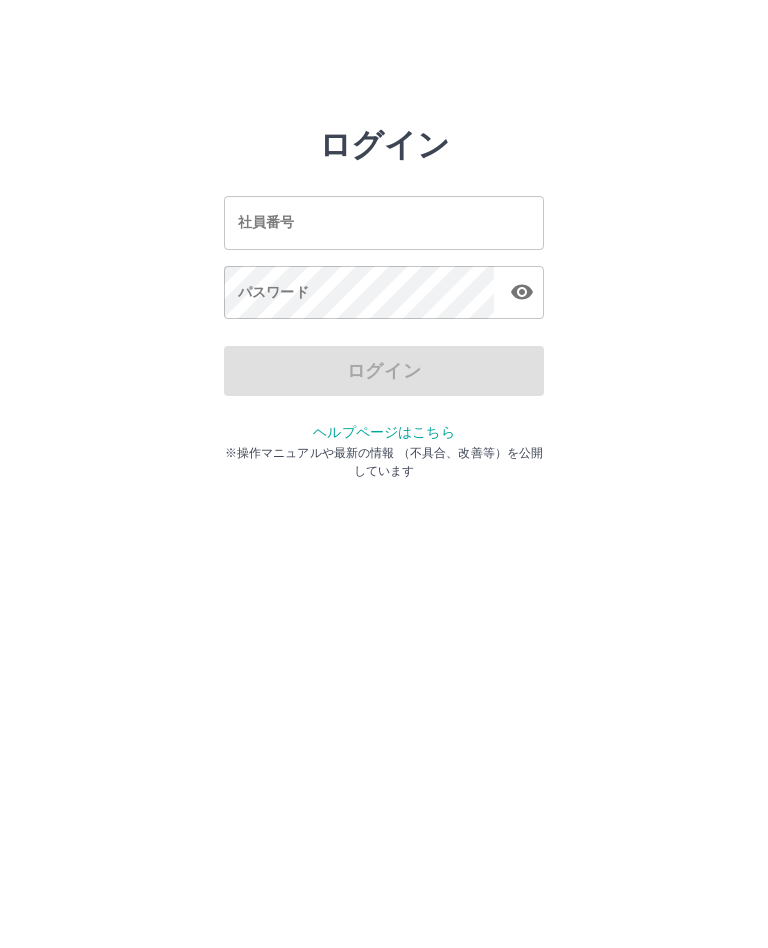 scroll, scrollTop: 0, scrollLeft: 0, axis: both 